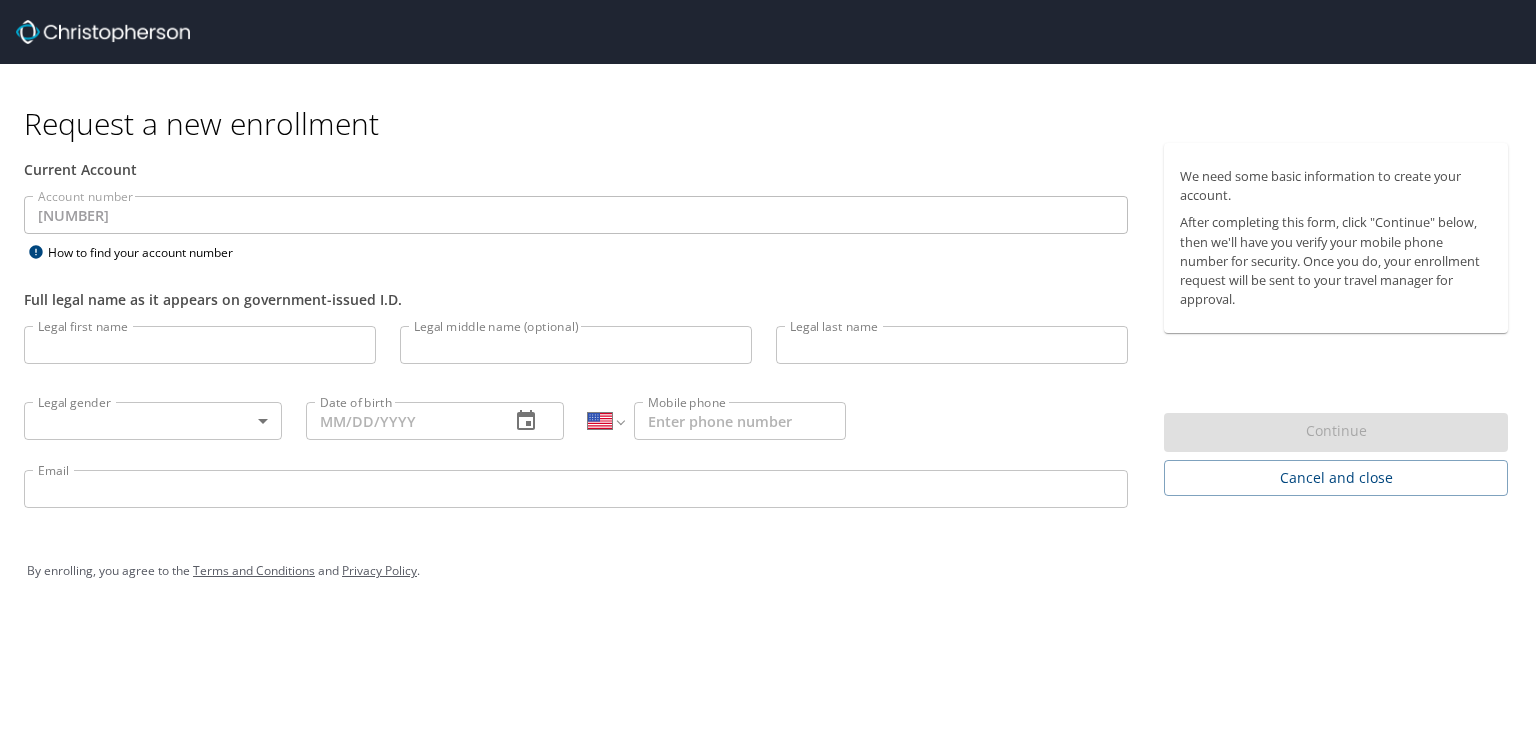 select on "US" 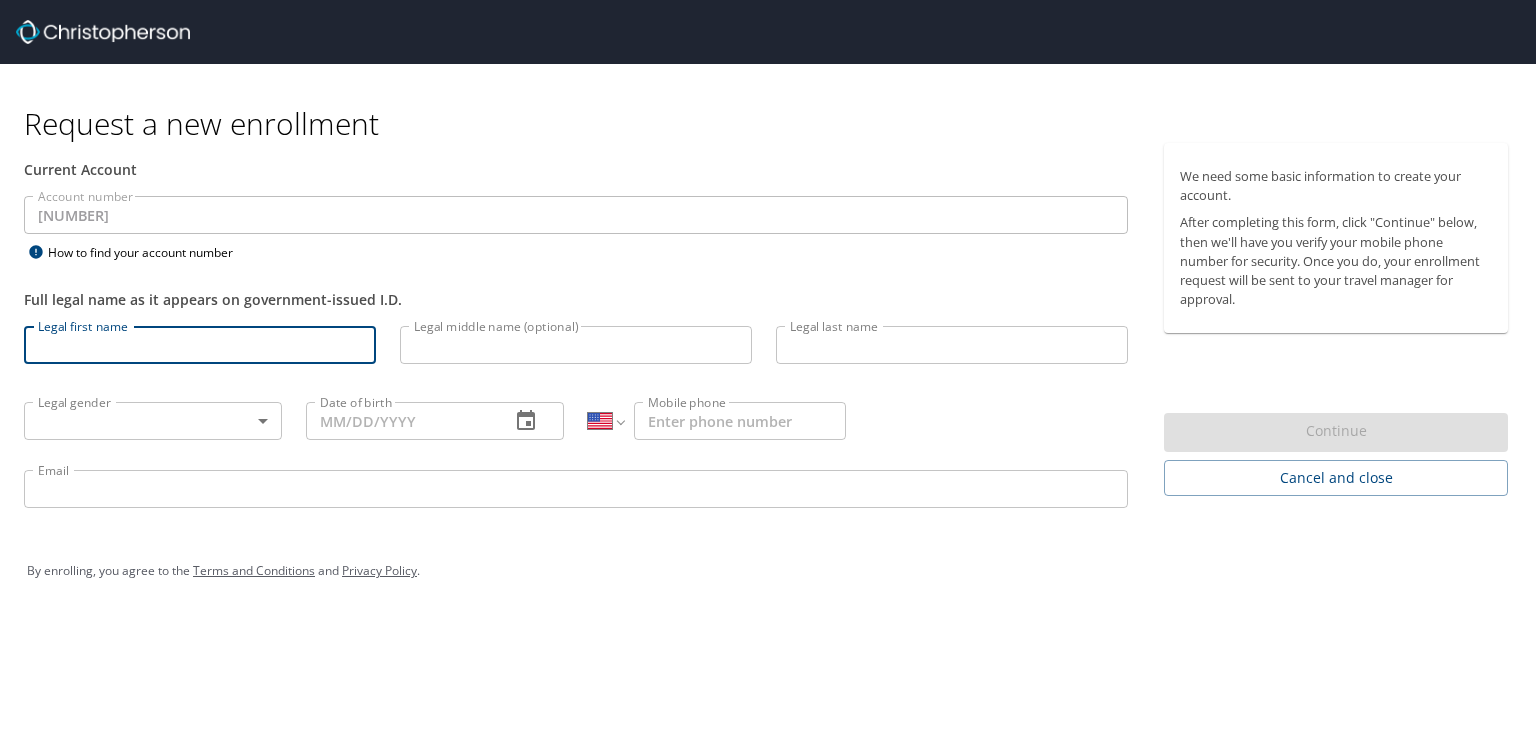 click on "Legal first name" at bounding box center [200, 345] 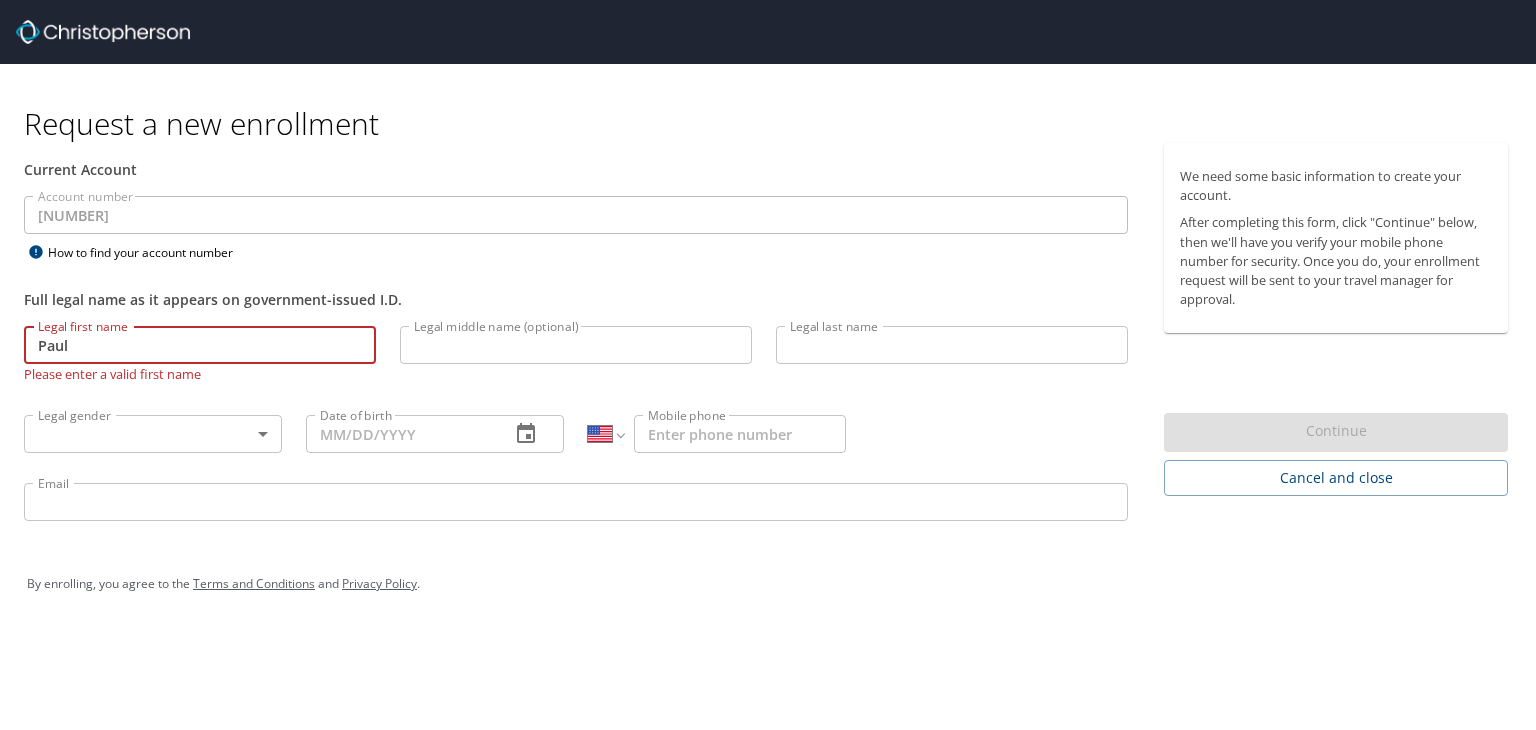 type on "Paul" 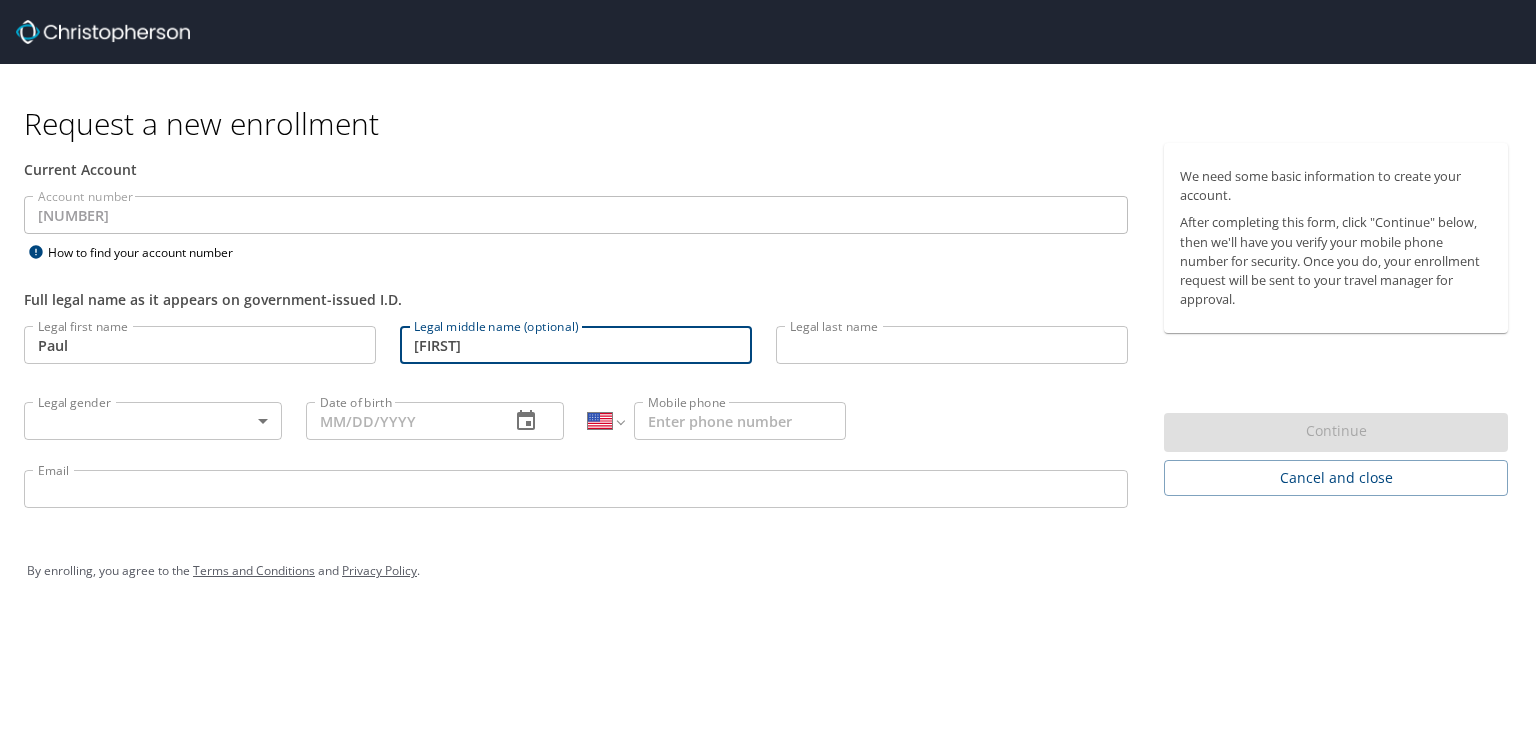 type on "[FIRST]" 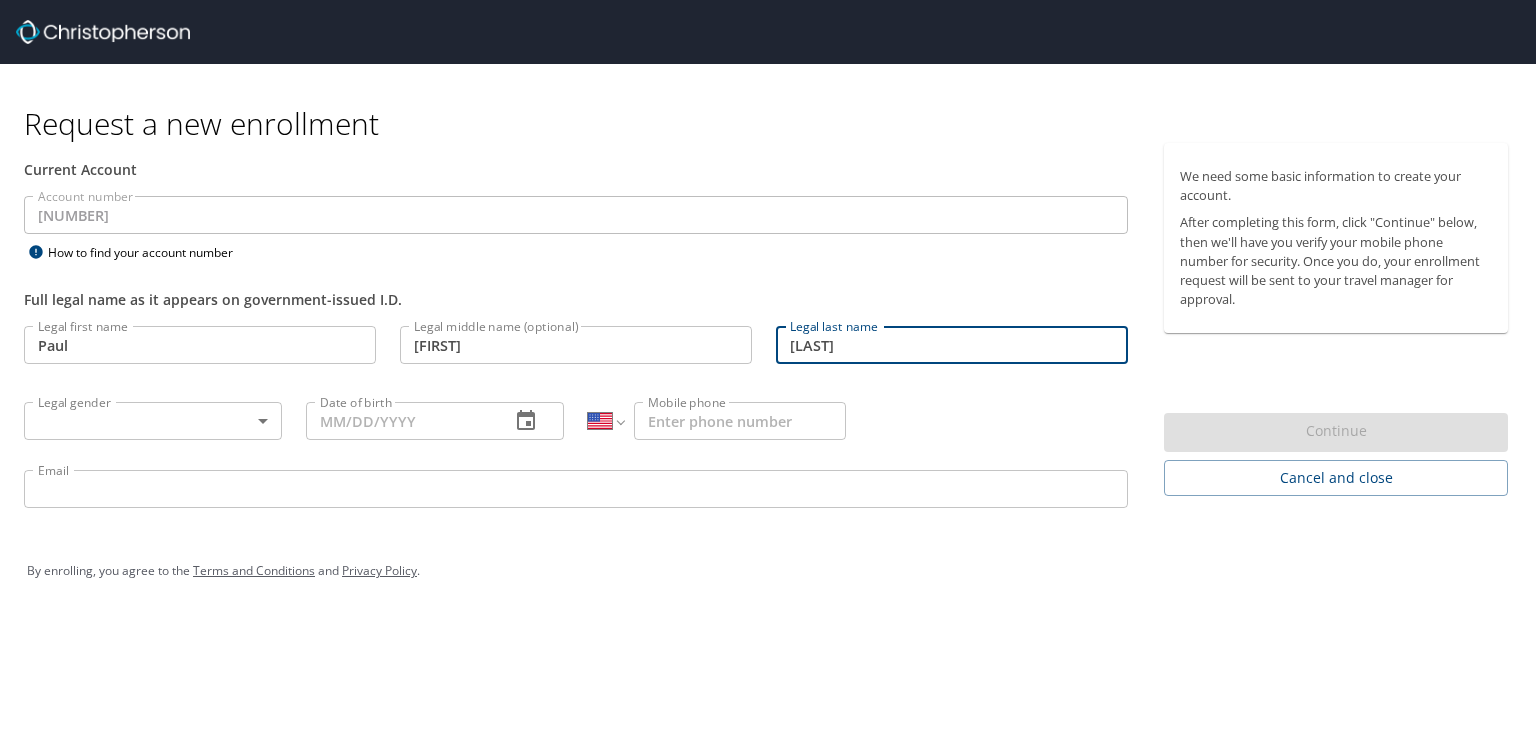 type on "[LAST]" 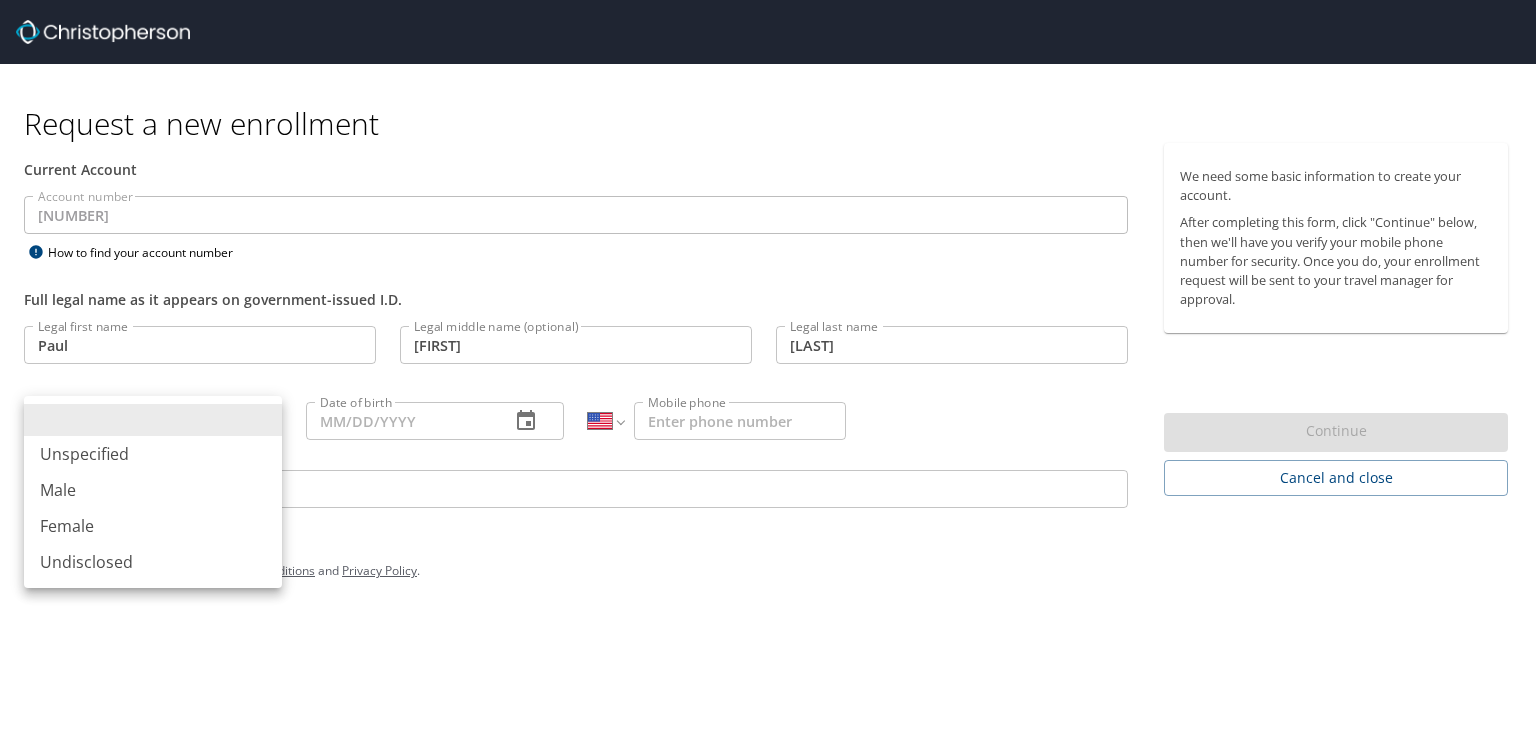 click on "Request a new enrollment Current Account Account number [NUMBER] Account number  How to find your account number Full legal name as it appears on government-issued I.D. Legal first name [FIRST] Legal first name Legal middle name (optional) [MIDDLE] Legal middle name (optional) Legal last name [LAST] Legal last name Legal gender ​ Legal gender Date of birth Date of birth International Afghanistan Åland Islands Albania Algeria American Samoa Andorra Angola Anguilla Antigua and Barbuda Argentina Armenia Aruba Ascension Island Australia Austria Azerbaijan Bahamas Bahrain Bangladesh Barbados Belarus Belgium Belize Benin Bermuda Bhutan Bolivia Bonaire, Sint Eustatius and Saba Bosnia and Herzegovina Botswana Brazil British Indian Ocean Territory Brunei Darussalam Bulgaria Burkina Faso Burma Burundi Cambodia Cameroon Canada Cape Verde Cayman Islands Central African Republic Chad Chile China Christmas Island Cocos (Keeling) Islands Colombia Comoros Congo Congo, Democratic Republic of the Cook Islands Costa Rica Croatia Cuba" at bounding box center [768, 365] 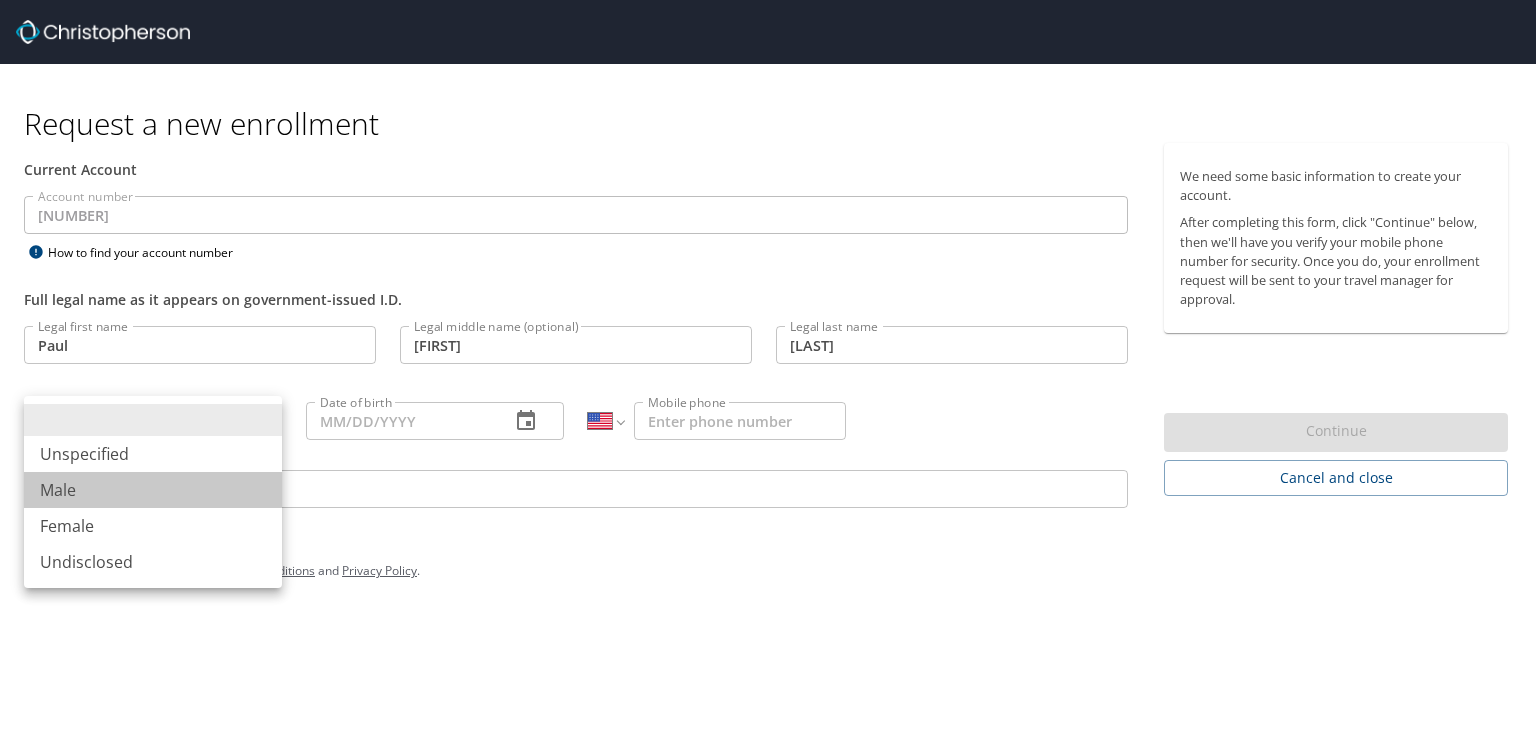 click on "Male" at bounding box center (153, 490) 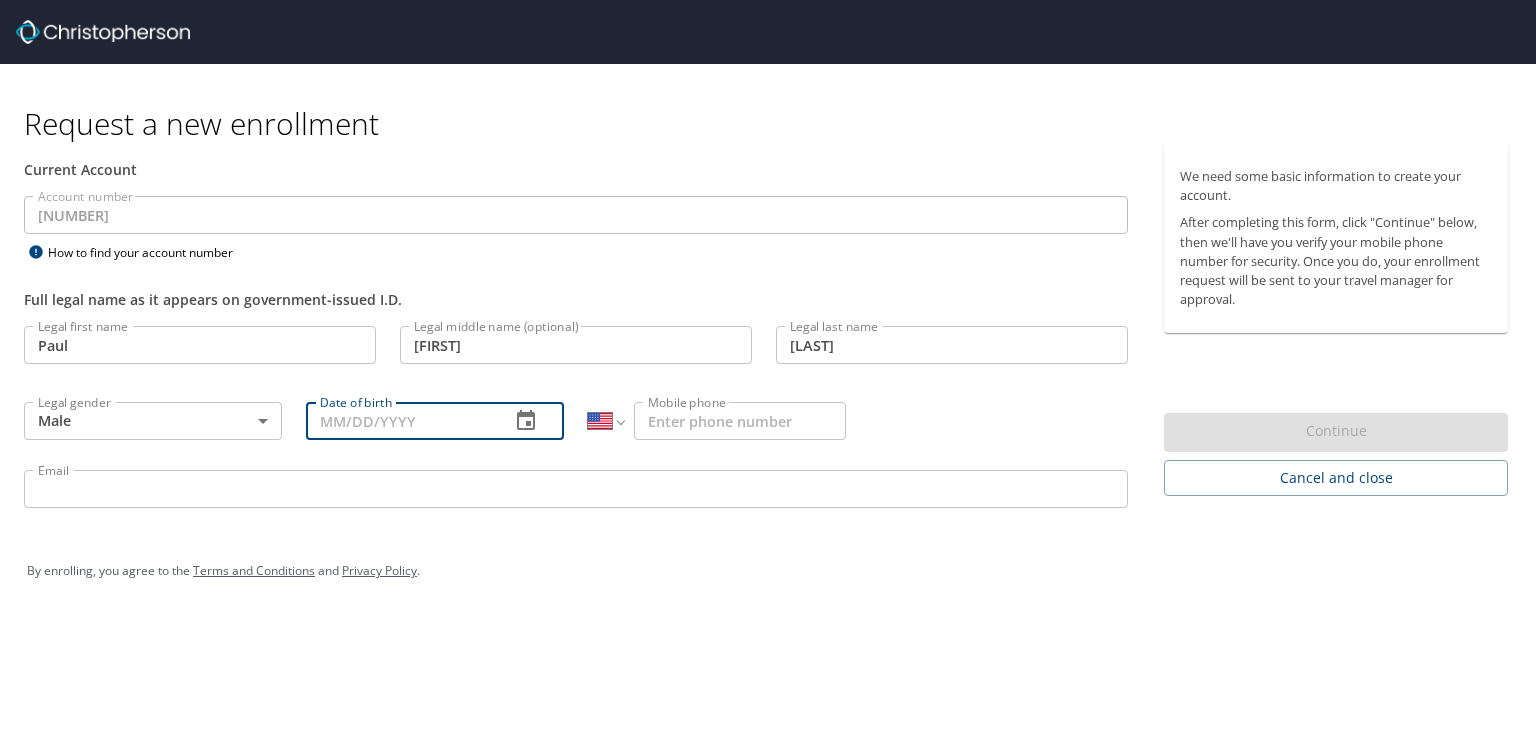 click on "Date of birth" at bounding box center (400, 421) 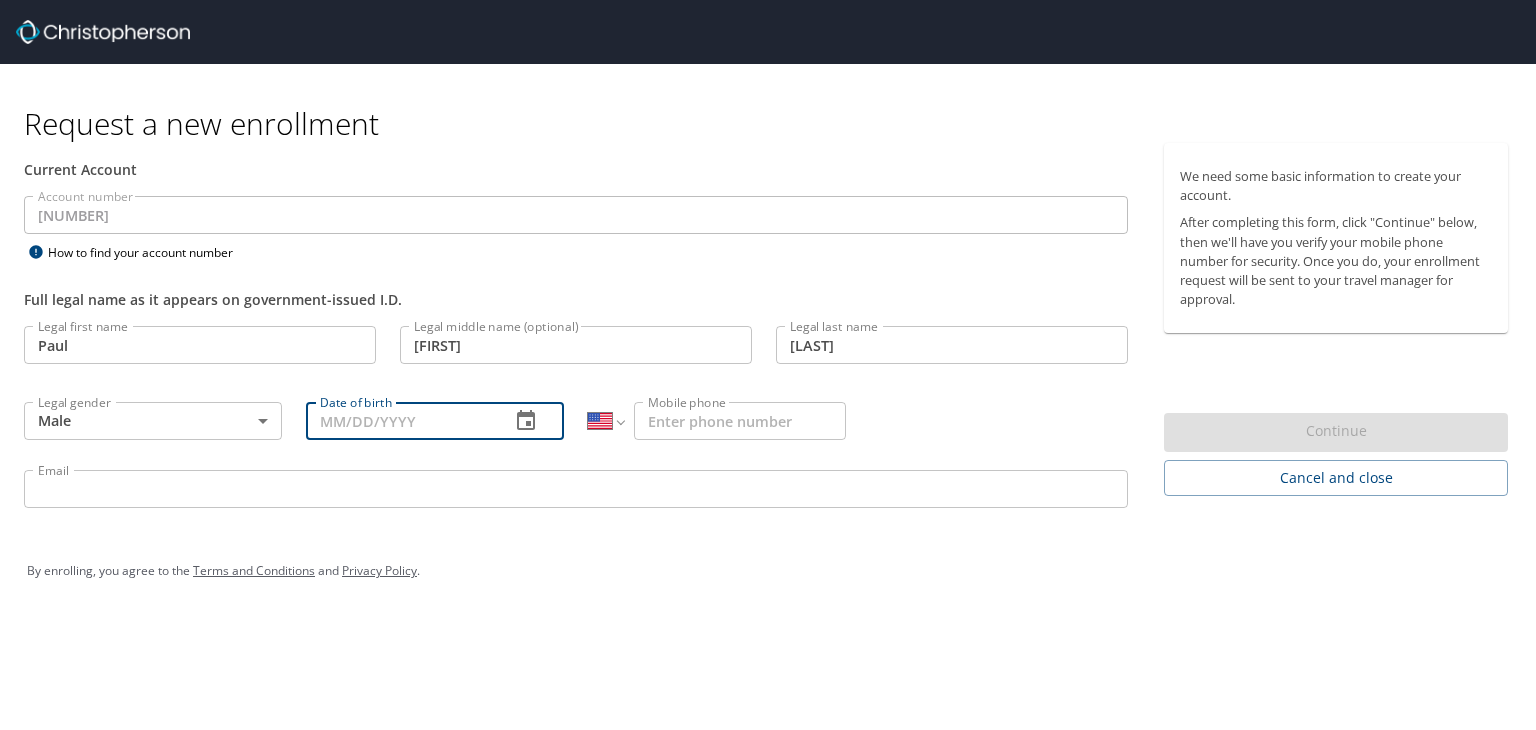 click 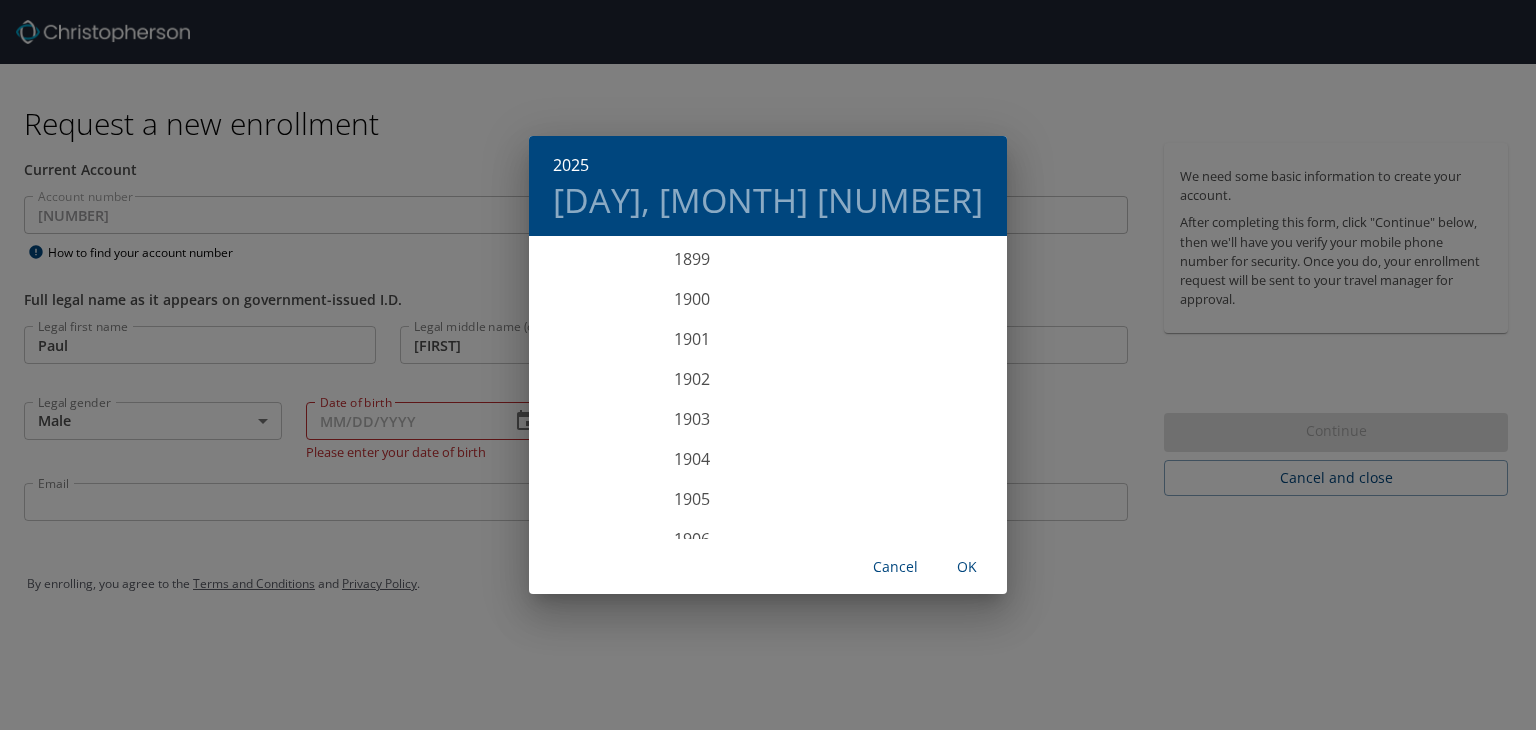 scroll, scrollTop: 4920, scrollLeft: 0, axis: vertical 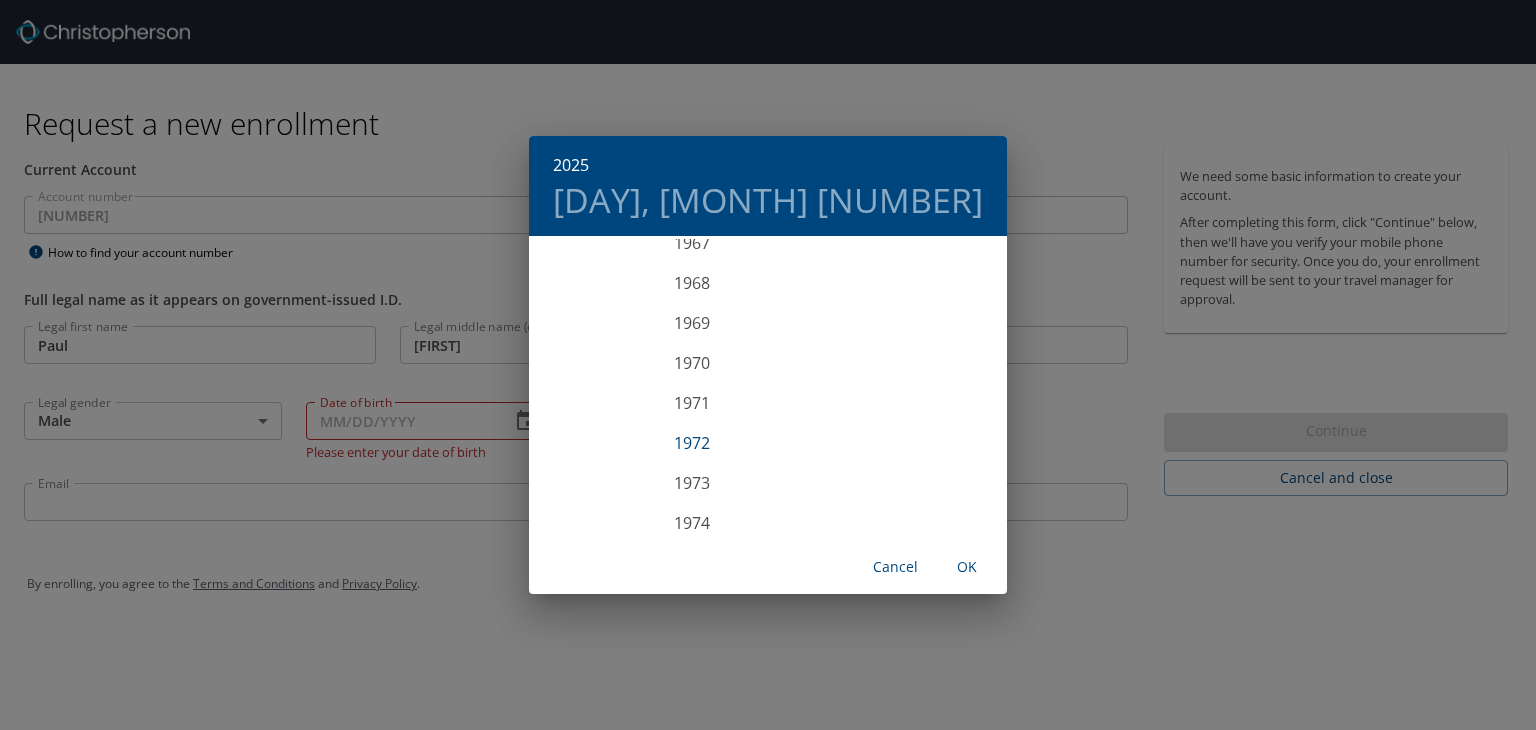 click on "1972" at bounding box center [691, 443] 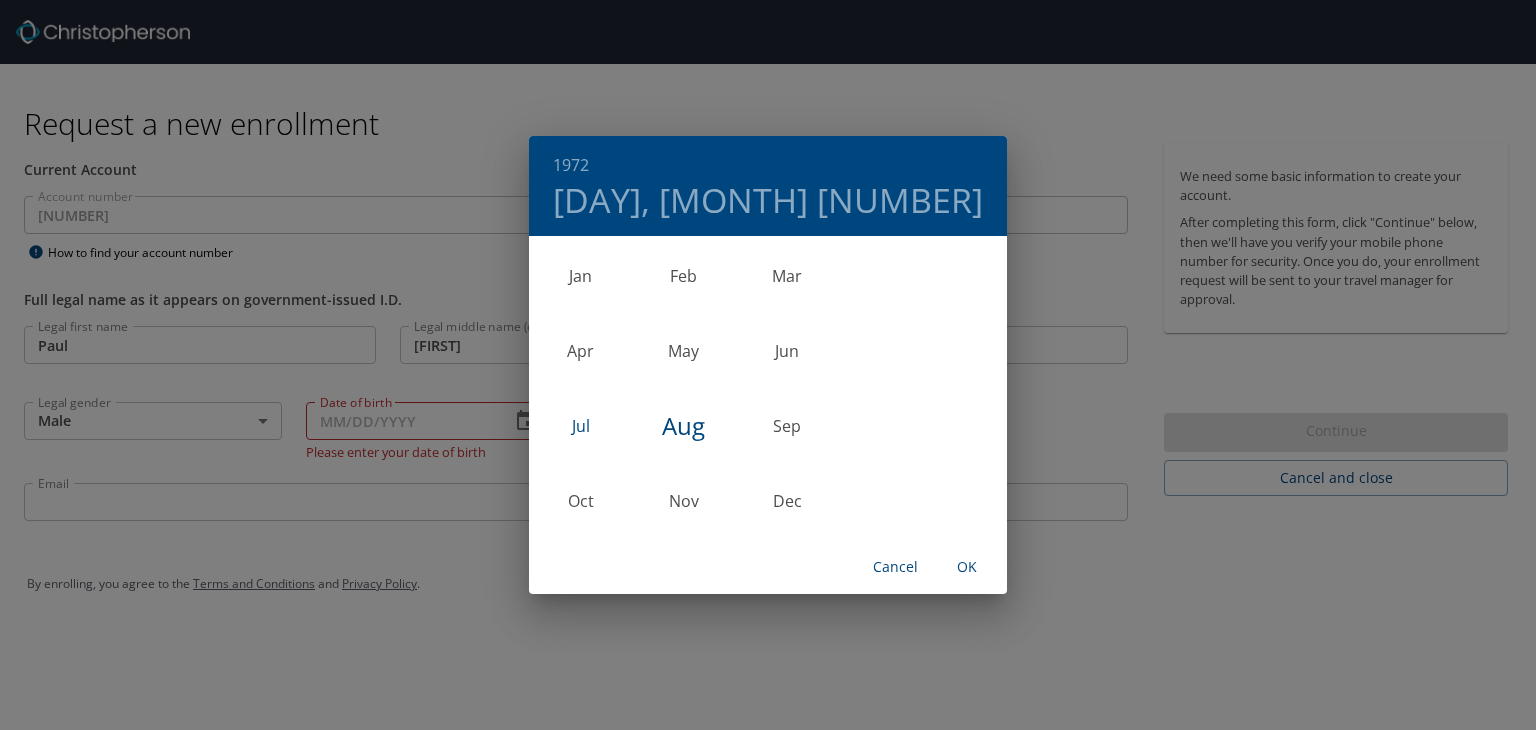 click on "Jul" at bounding box center (580, 426) 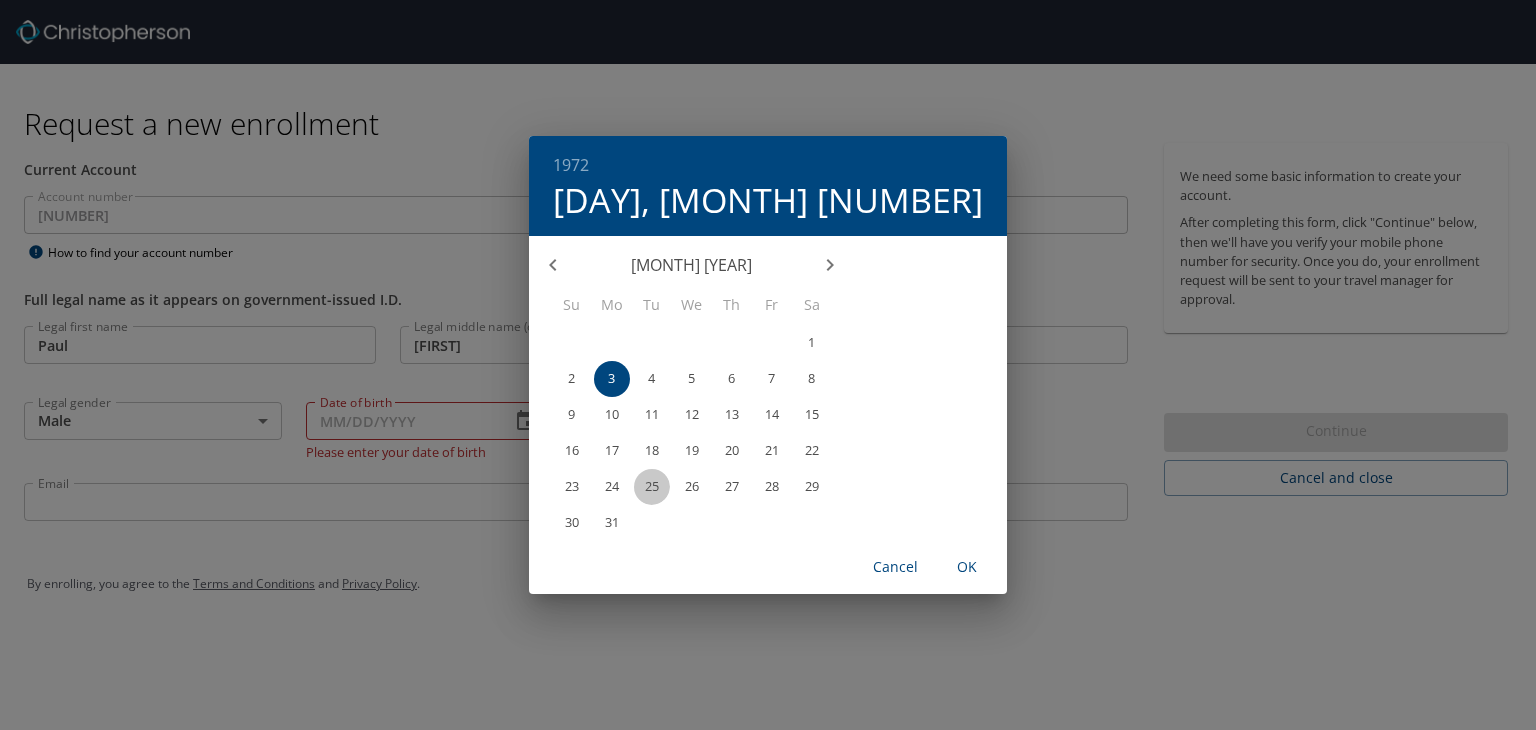 click on "25" at bounding box center (652, 486) 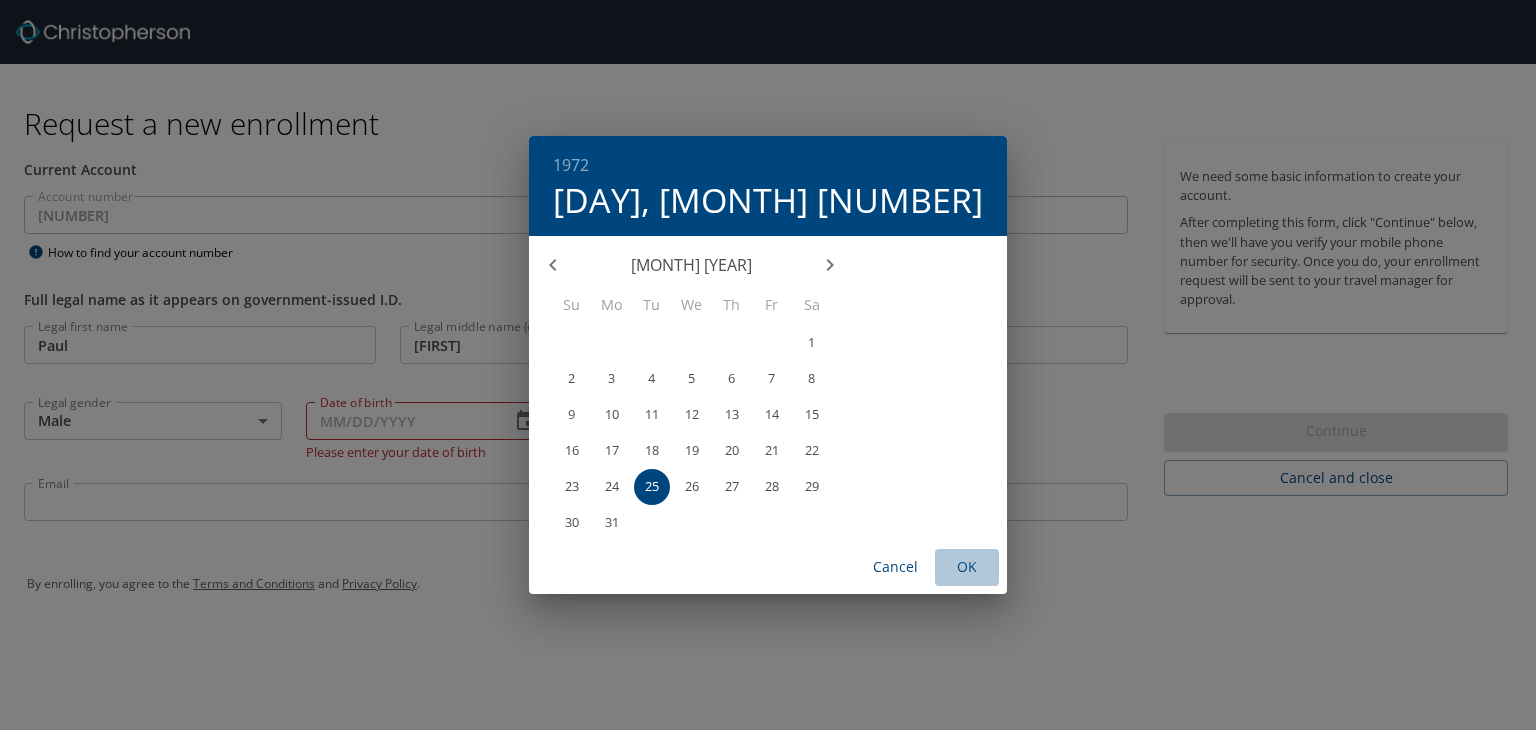 click on "OK" at bounding box center (967, 567) 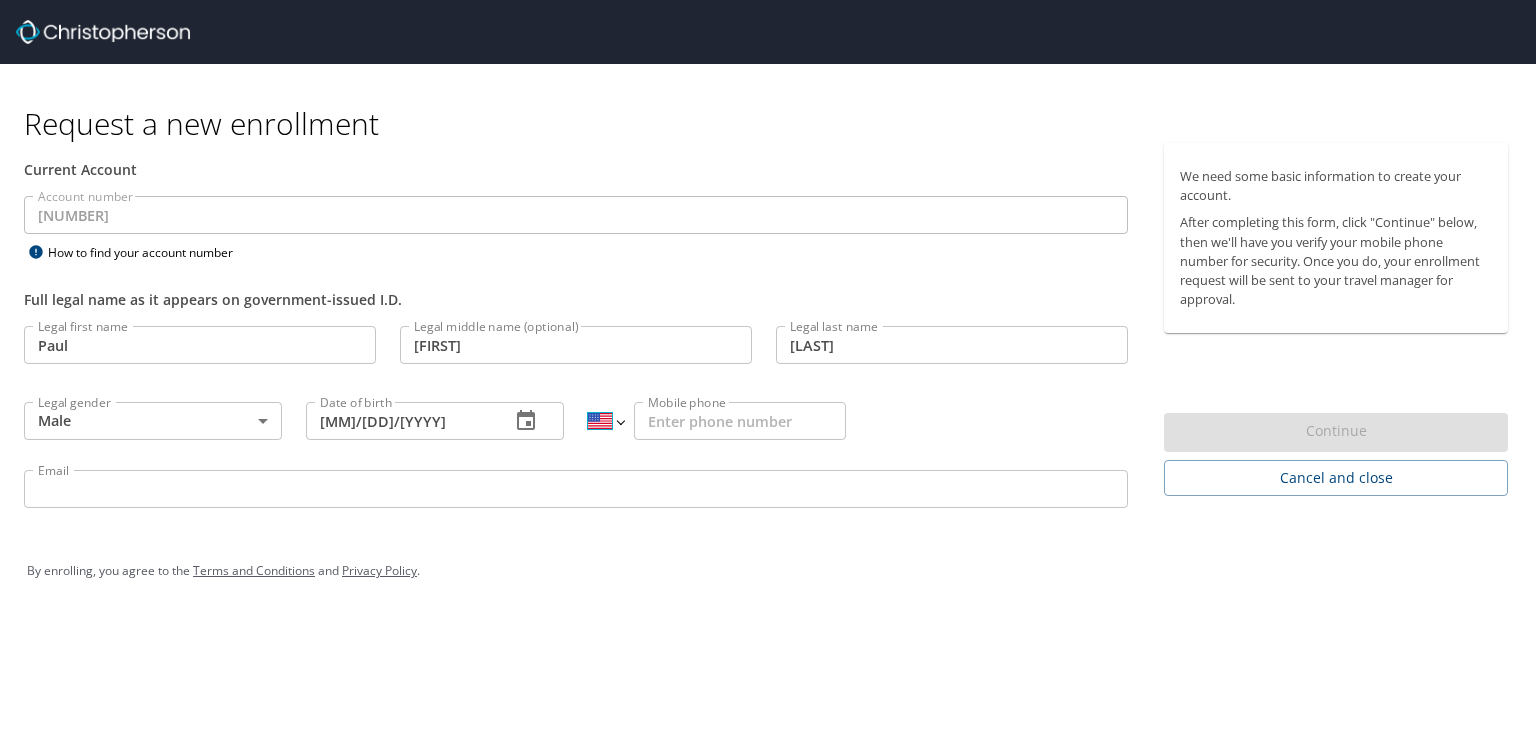 click on "International Afghanistan Åland Islands Albania Algeria American Samoa Andorra Angola Anguilla Antigua and Barbuda Argentina Armenia Aruba Ascension Island Australia Austria Azerbaijan Bahamas Bahrain Bangladesh Barbados Belarus Belgium Belize Benin Bermuda Bhutan Bolivia Bonaire, Sint Eustatius and Saba Bosnia and Herzegovina Botswana Brazil British Indian Ocean Territory Brunei Darussalam Bulgaria Burkina Faso Burma Burundi Cambodia Cameroon Canada Cape Verde Cayman Islands Central African Republic Chad Chile China Christmas Island Cocos (Keeling) Islands Colombia Comoros Congo Congo, Democratic Republic of the Cook Islands Costa Rica Cote d'Ivoire Croatia Cuba Curaçao Cyprus Czech Republic Denmark Djibouti Dominica Dominican Republic Ecuador Egypt El Salvador Equatorial Guinea Eritrea Estonia Ethiopia Falkland Islands Faroe Islands Federated States of Micronesia Fiji Finland France French Guiana French Polynesia Gabon Gambia Georgia Germany Ghana Gibraltar Greece Greenland Grenada Guadeloupe Guam Guinea" at bounding box center (605, 421) 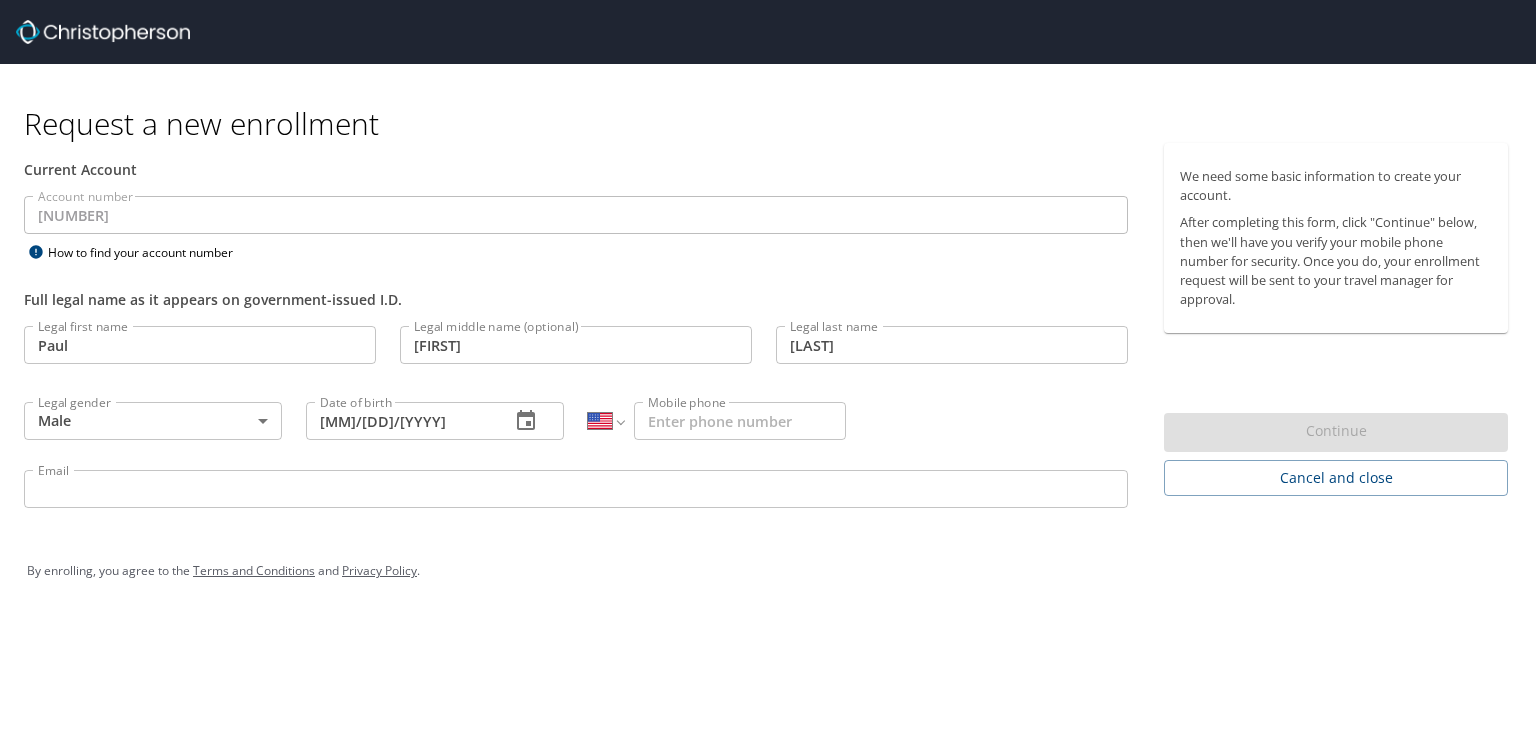 click on "International Afghanistan Åland Islands Albania Algeria American Samoa Andorra Angola Anguilla Antigua and Barbuda Argentina Armenia Aruba Ascension Island Australia Austria Azerbaijan Bahamas Bahrain Bangladesh Barbados Belarus Belgium Belize Benin Bermuda Bhutan Bolivia Bonaire, Sint Eustatius and Saba Bosnia and Herzegovina Botswana Brazil British Indian Ocean Territory Brunei Darussalam Bulgaria Burkina Faso Burma Burundi Cambodia Cameroon Canada Cape Verde Cayman Islands Central African Republic Chad Chile China Christmas Island Cocos (Keeling) Islands Colombia Comoros Congo Congo, Democratic Republic of the Cook Islands Costa Rica Cote d'Ivoire Croatia Cuba Curaçao Cyprus Czech Republic Denmark Djibouti Dominica Dominican Republic Ecuador Egypt El Salvador Equatorial Guinea Eritrea Estonia Ethiopia Falkland Islands Faroe Islands Federated States of Micronesia Fiji Finland France French Guiana French Polynesia Gabon Gambia Georgia Germany Ghana Gibraltar Greece Greenland Grenada Guadeloupe Guam Guinea" at bounding box center (605, 421) 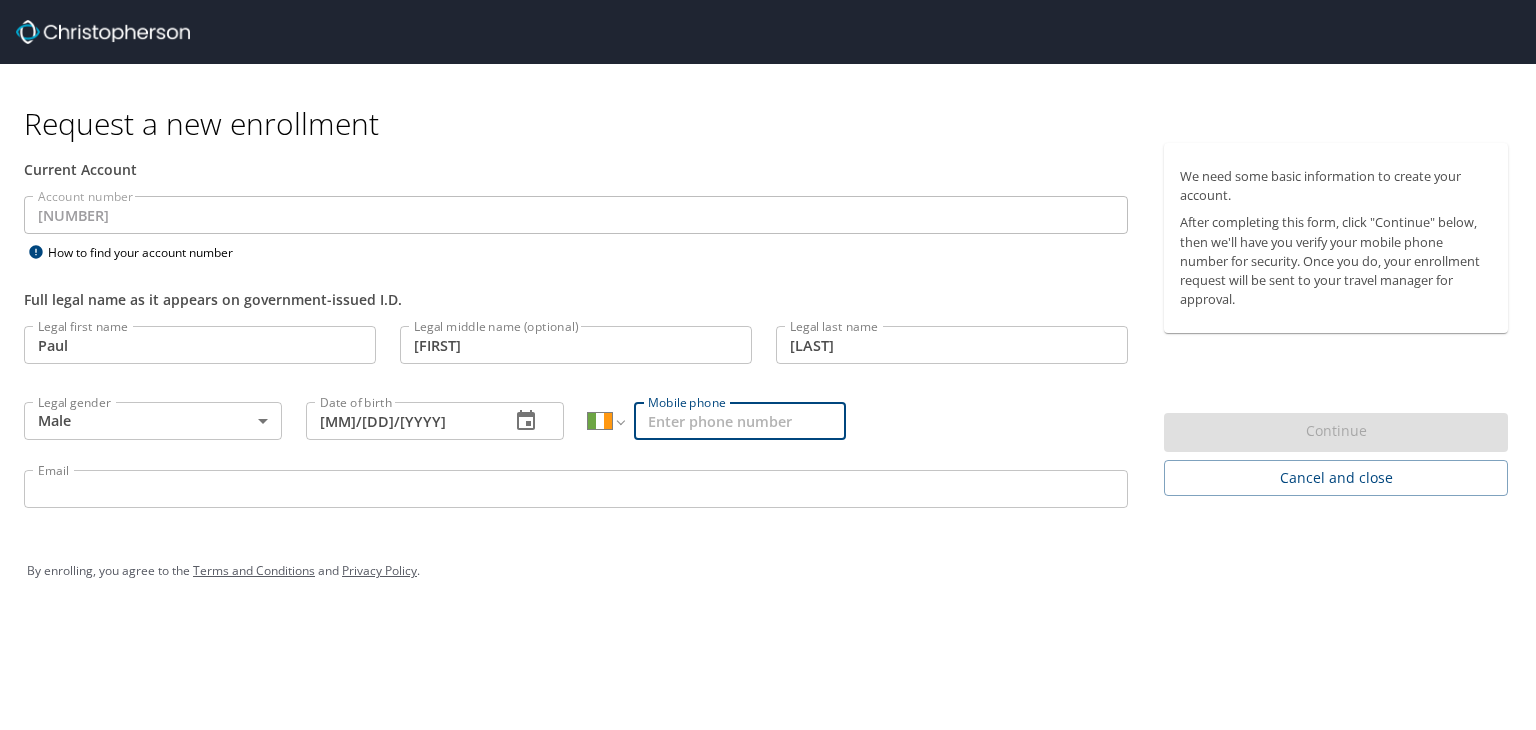 click on "Mobile phone" at bounding box center [740, 421] 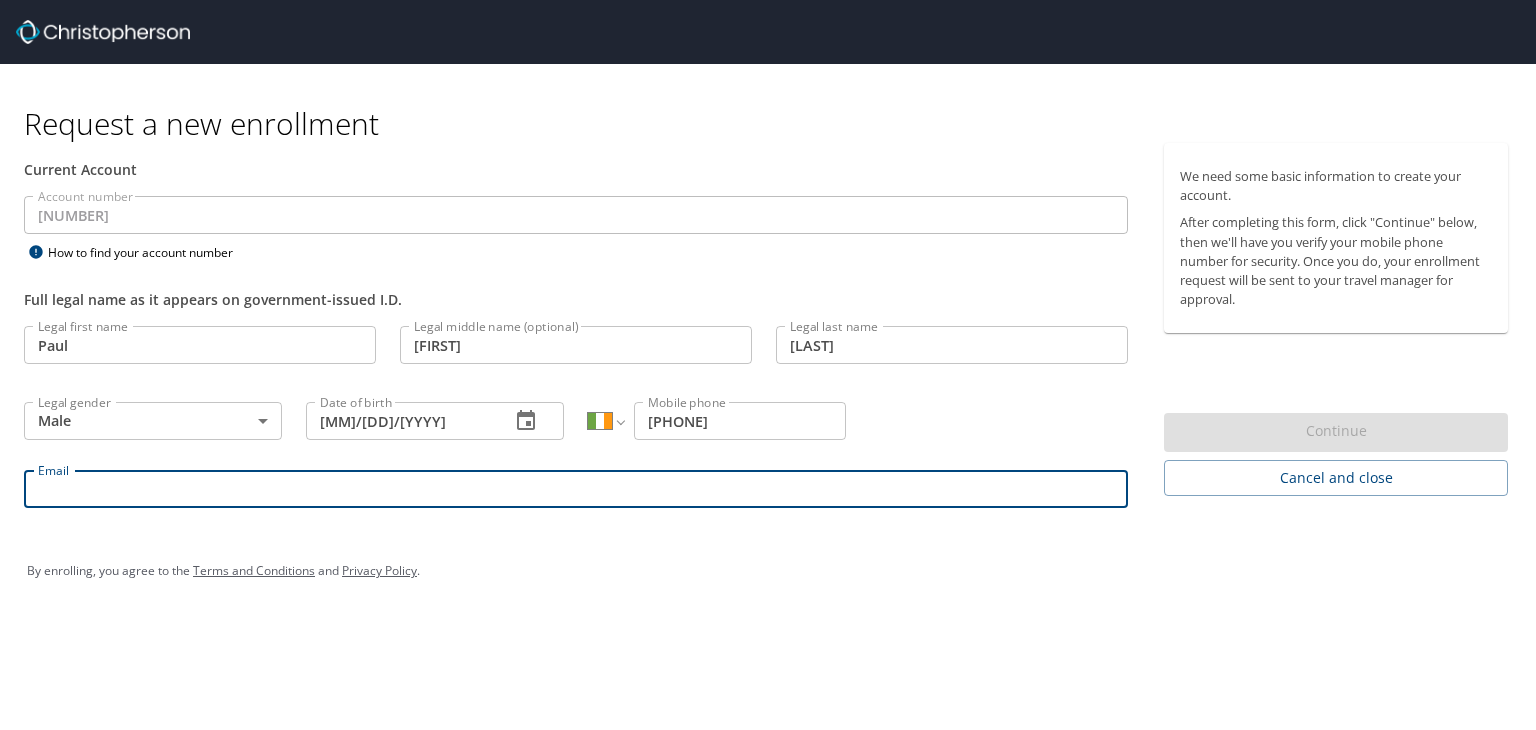 click on "Email" at bounding box center (576, 489) 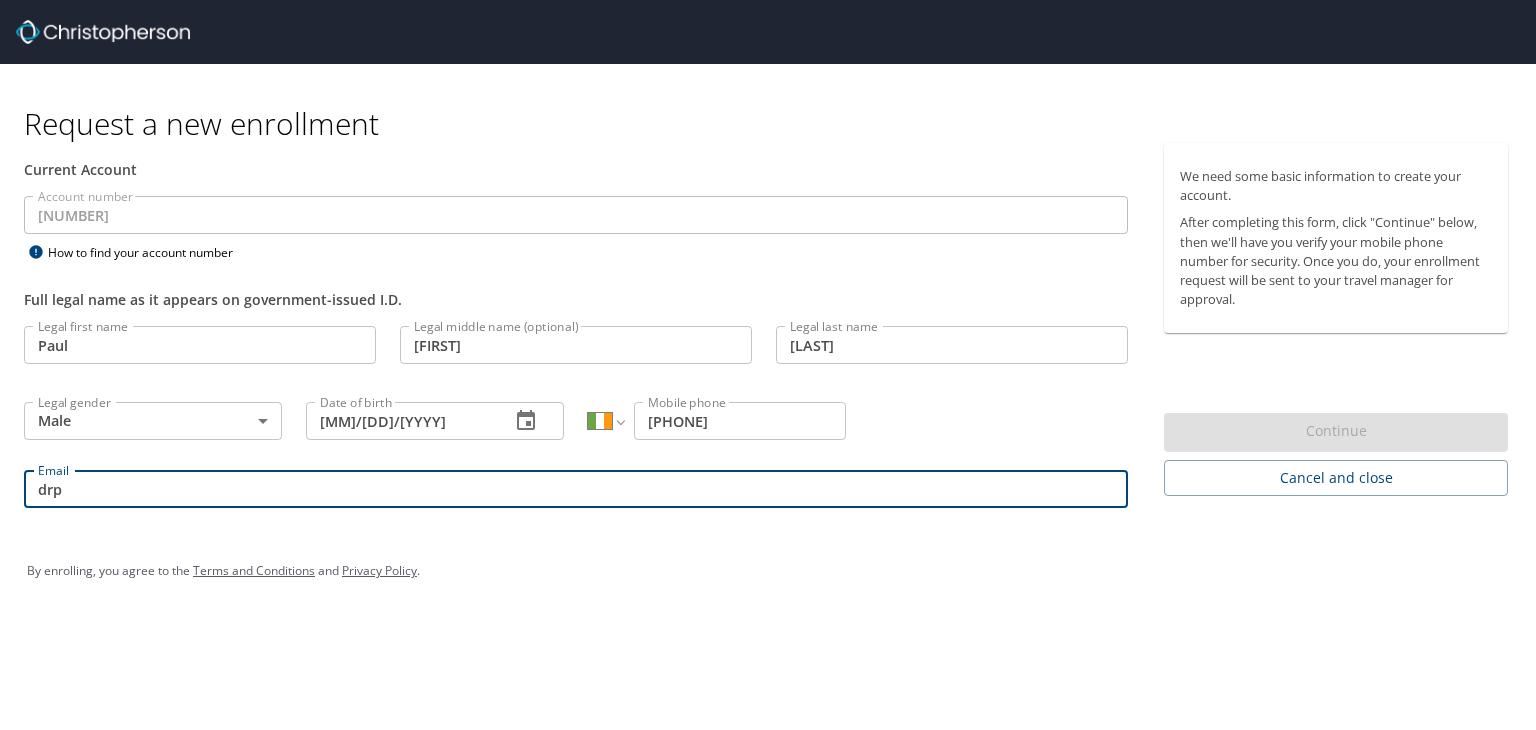 type on "[EMAIL]" 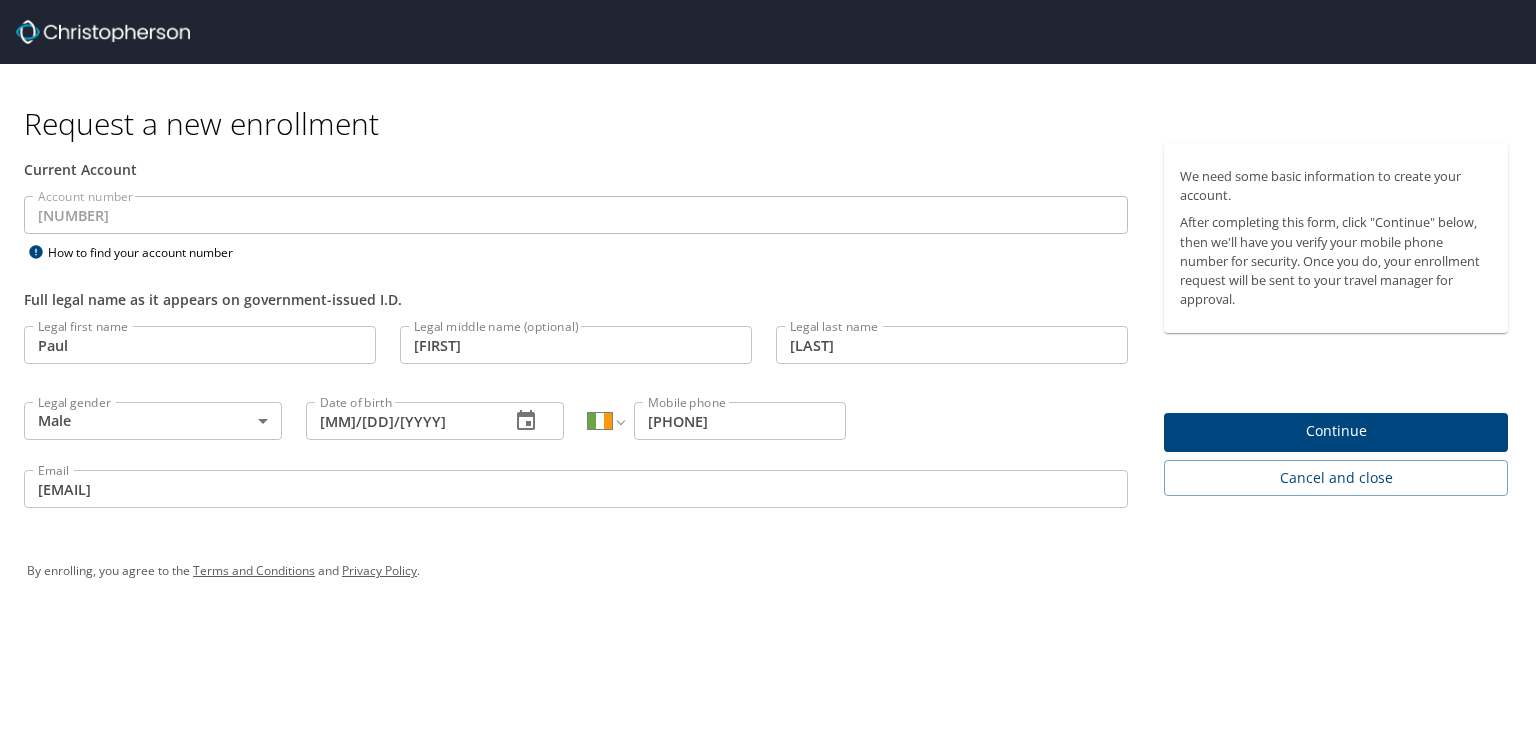 click on "By enrolling, you agree to the   Terms and Conditions   and   Privacy Policy ." at bounding box center [768, 571] 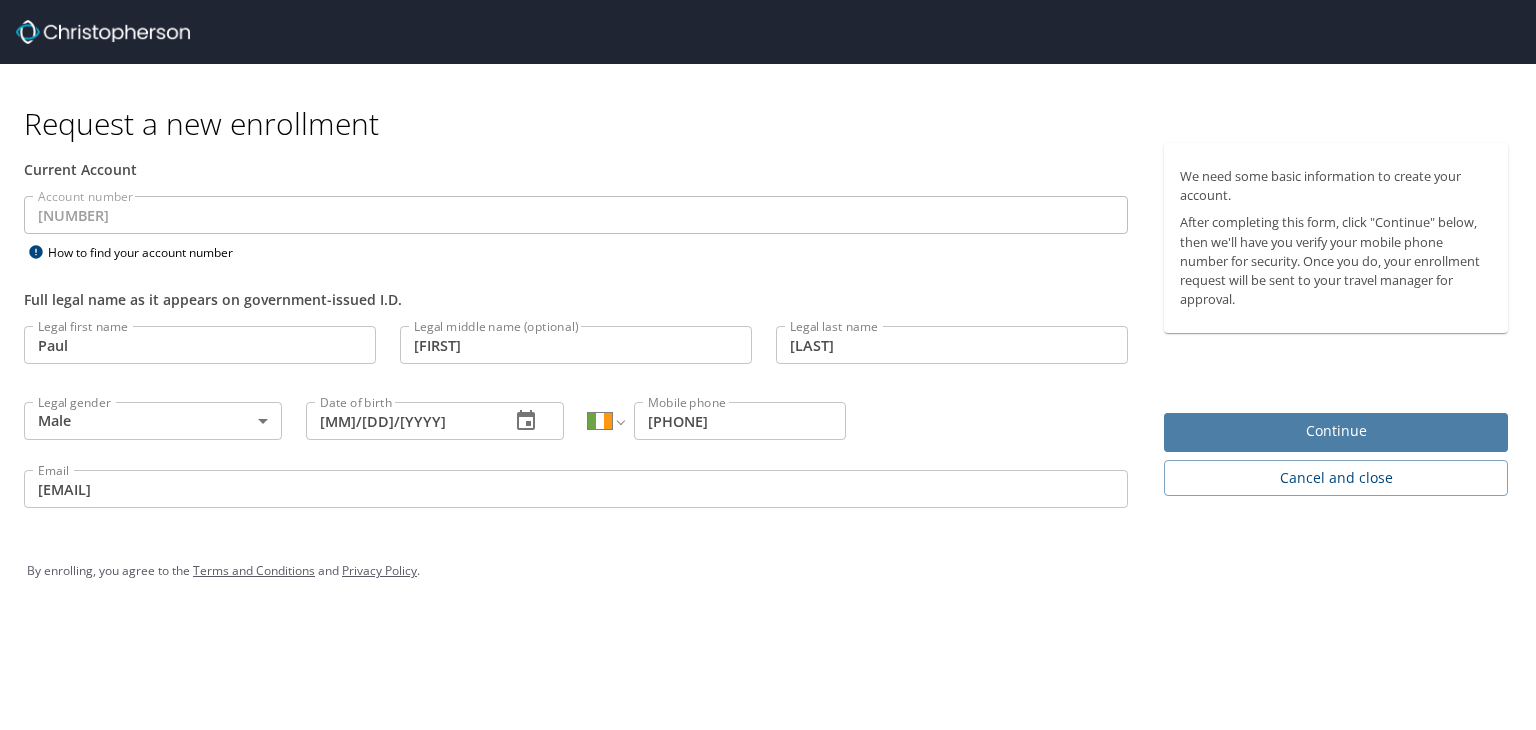 click on "Continue" at bounding box center [1336, 431] 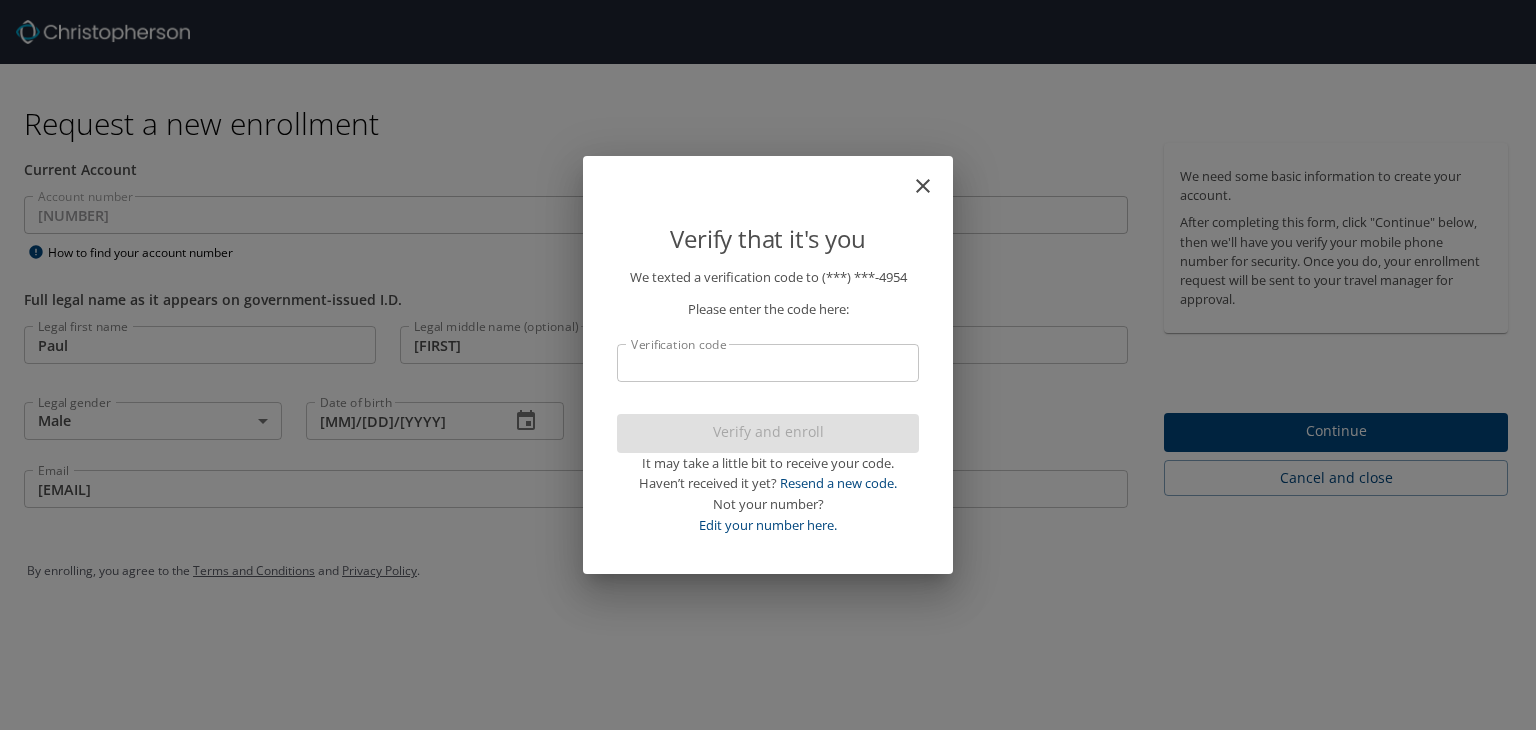 click on "Verification code" at bounding box center [768, 363] 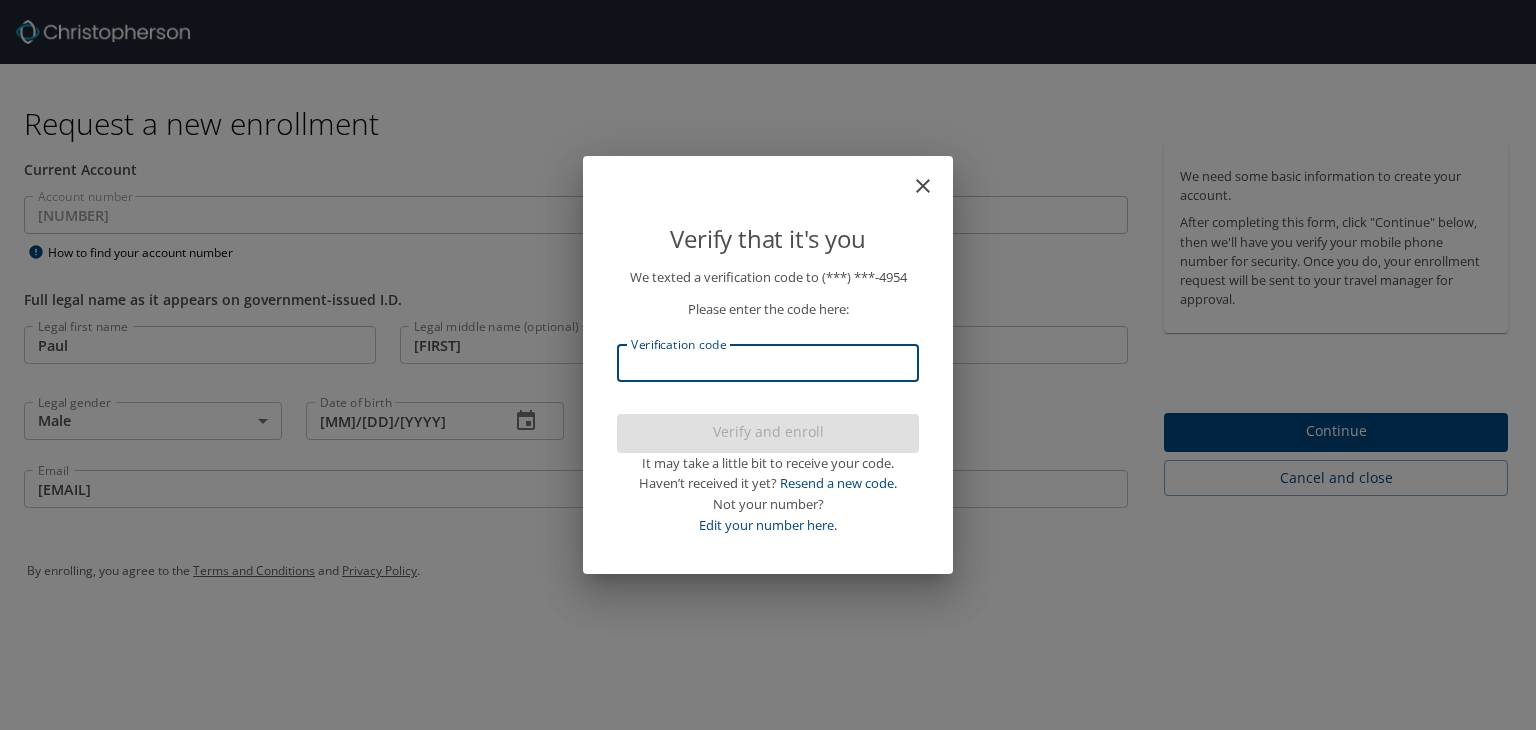 drag, startPoint x: 894, startPoint y: 362, endPoint x: 828, endPoint y: 459, distance: 117.32433 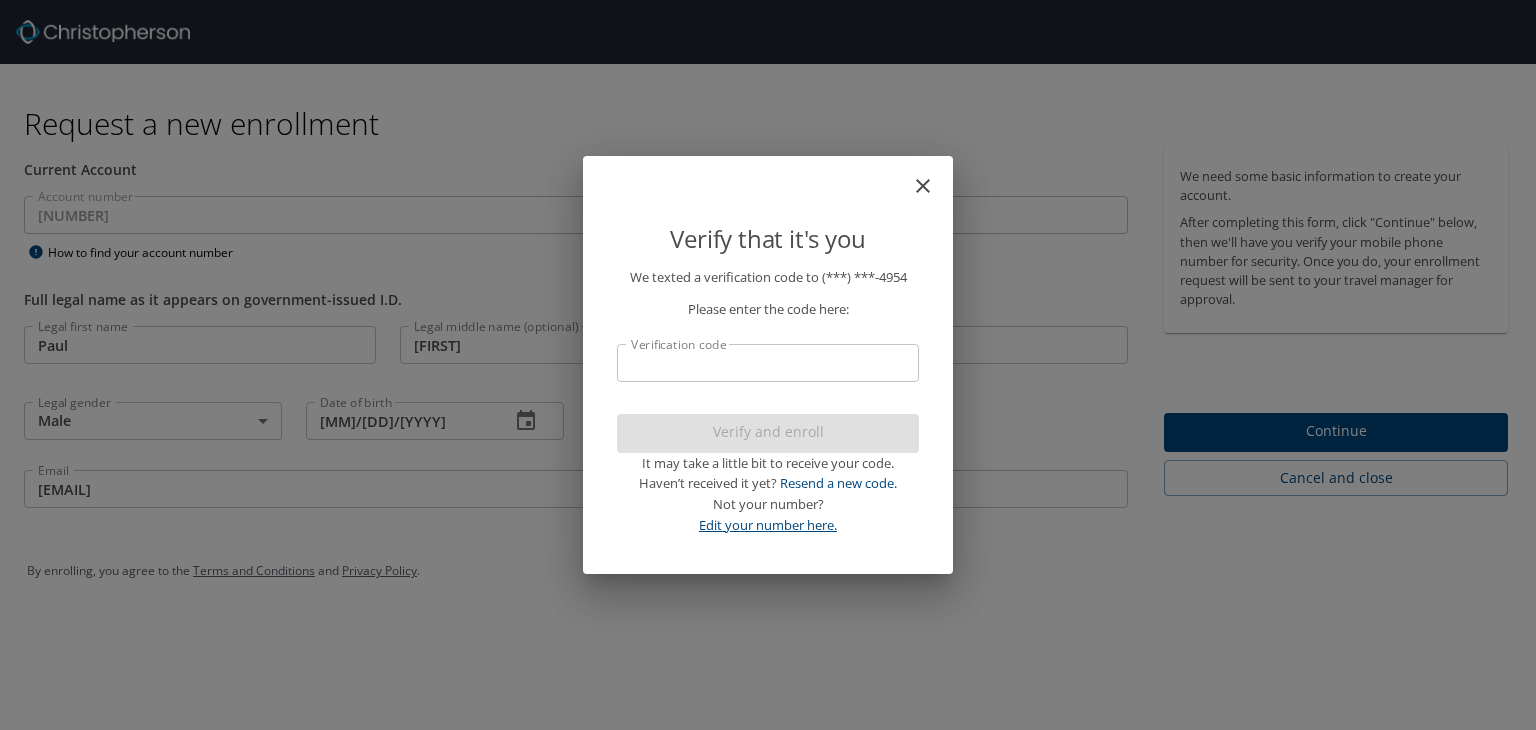 click on "Edit your number here." at bounding box center [768, 525] 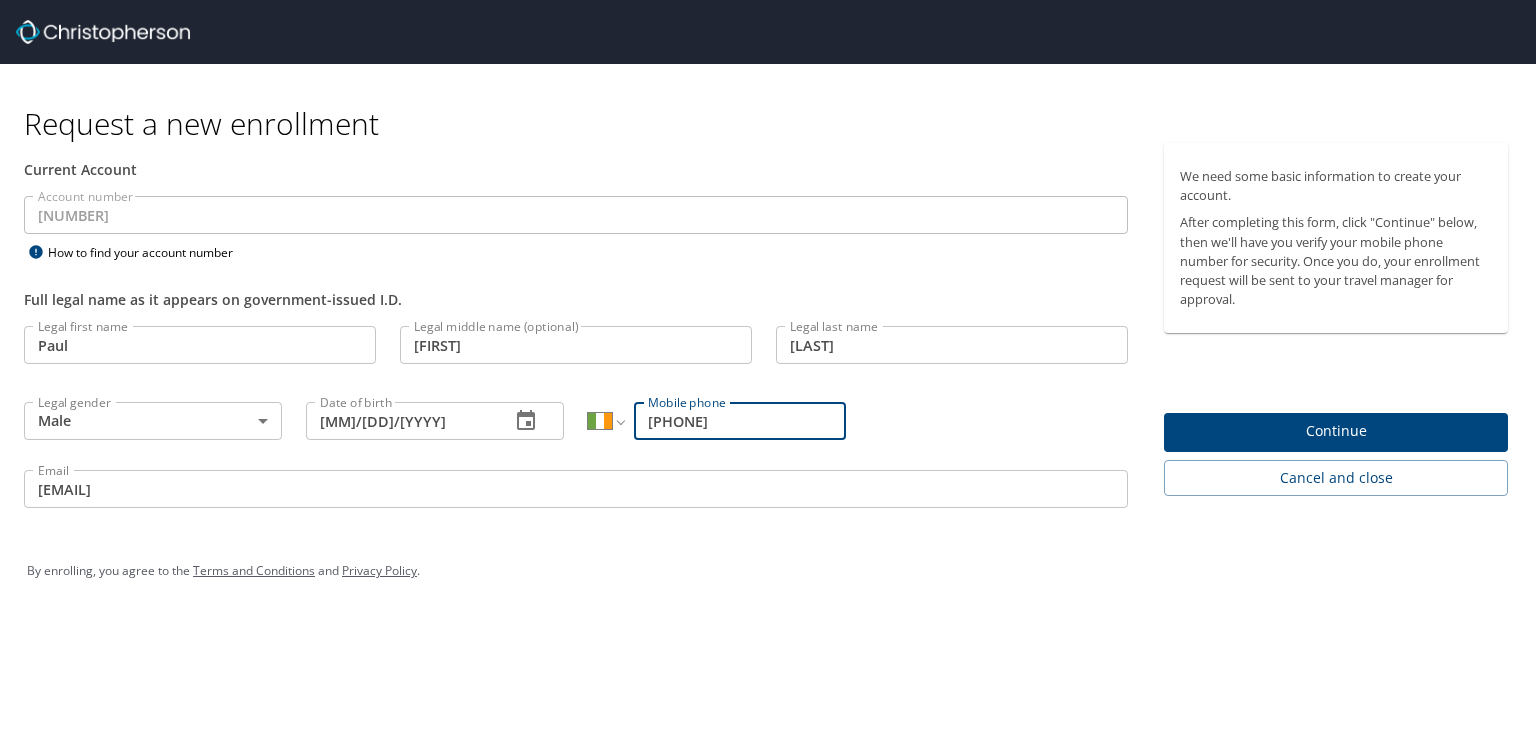click on "[PHONE]" at bounding box center [740, 421] 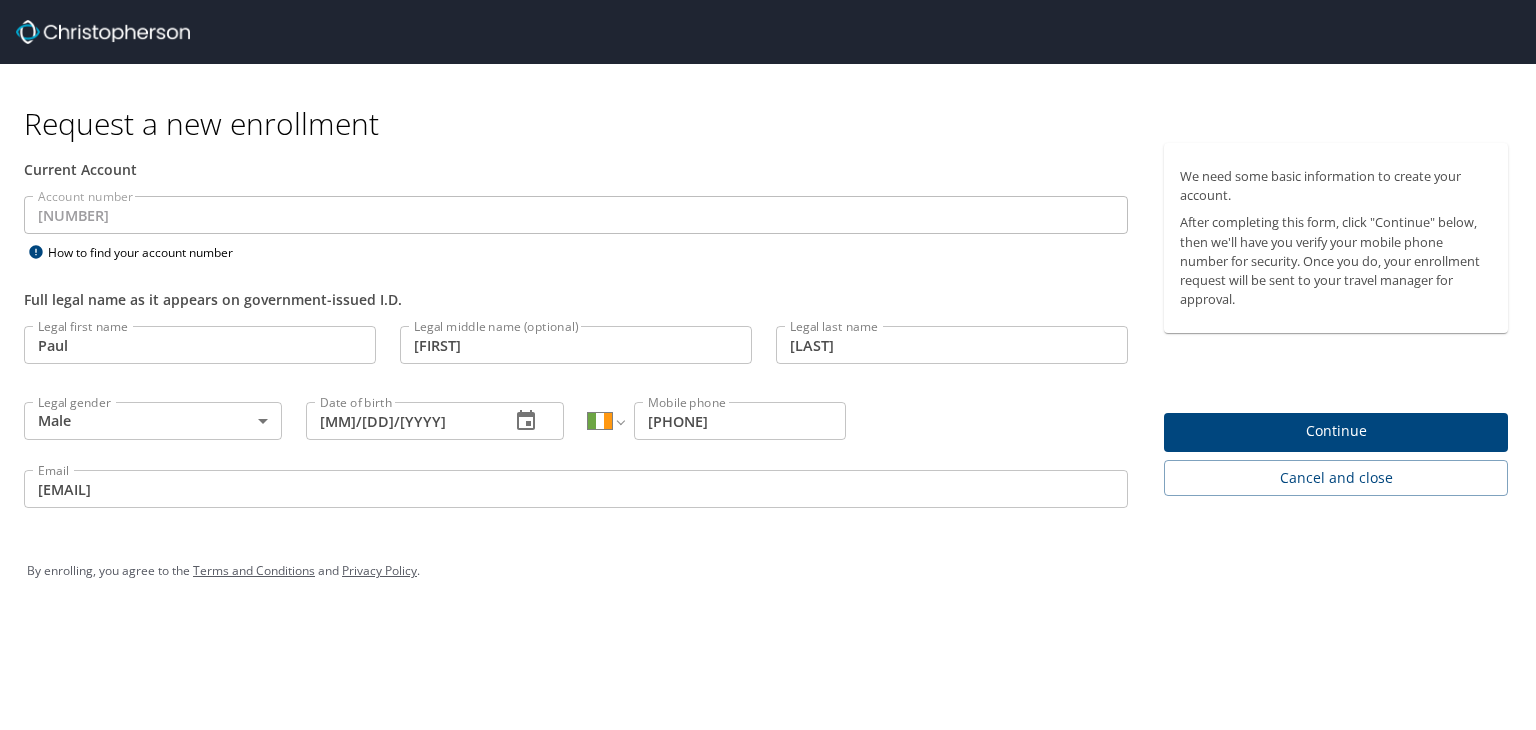 click on "By enrolling, you agree to the   Terms and Conditions   and   Privacy Policy ." at bounding box center [768, 571] 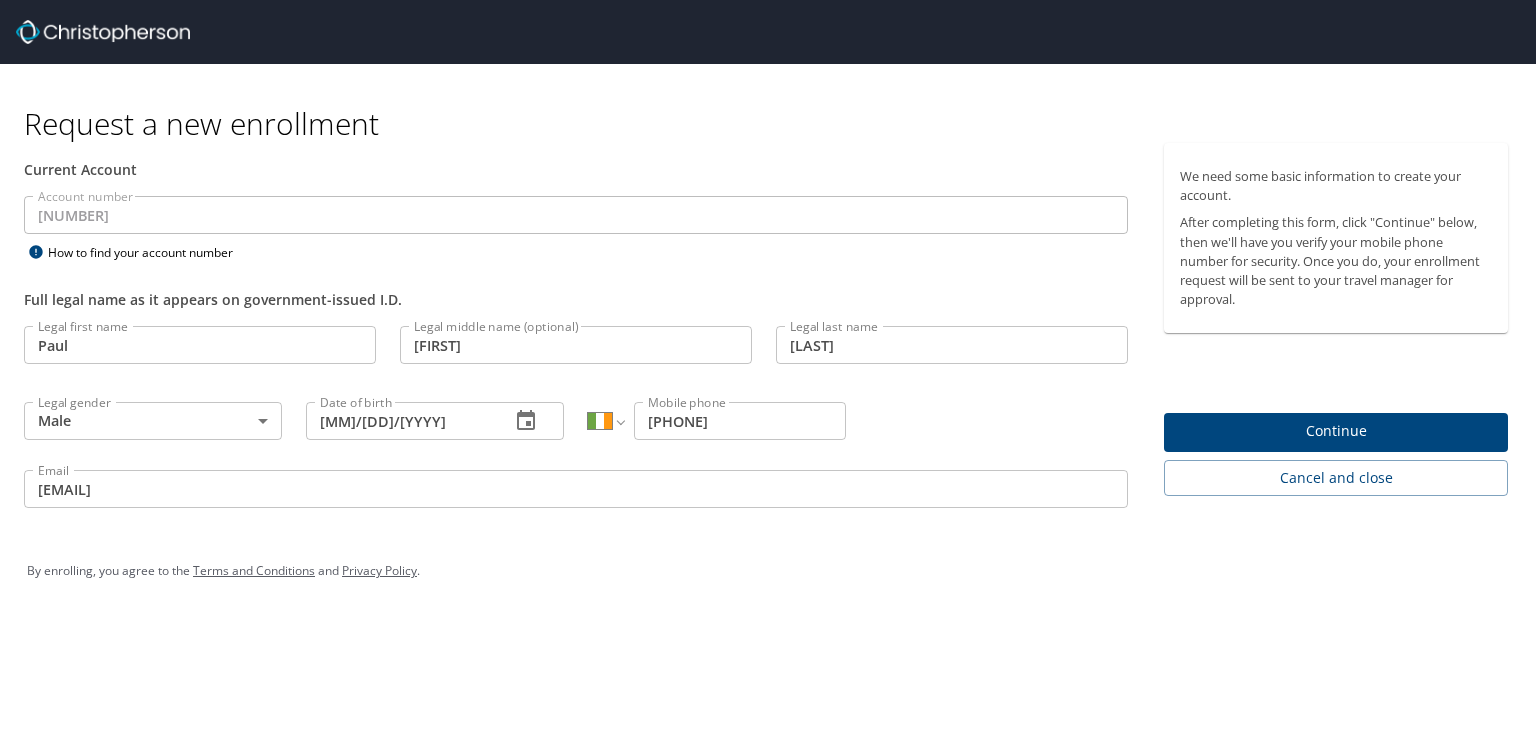 click on "Continue" at bounding box center [1336, 431] 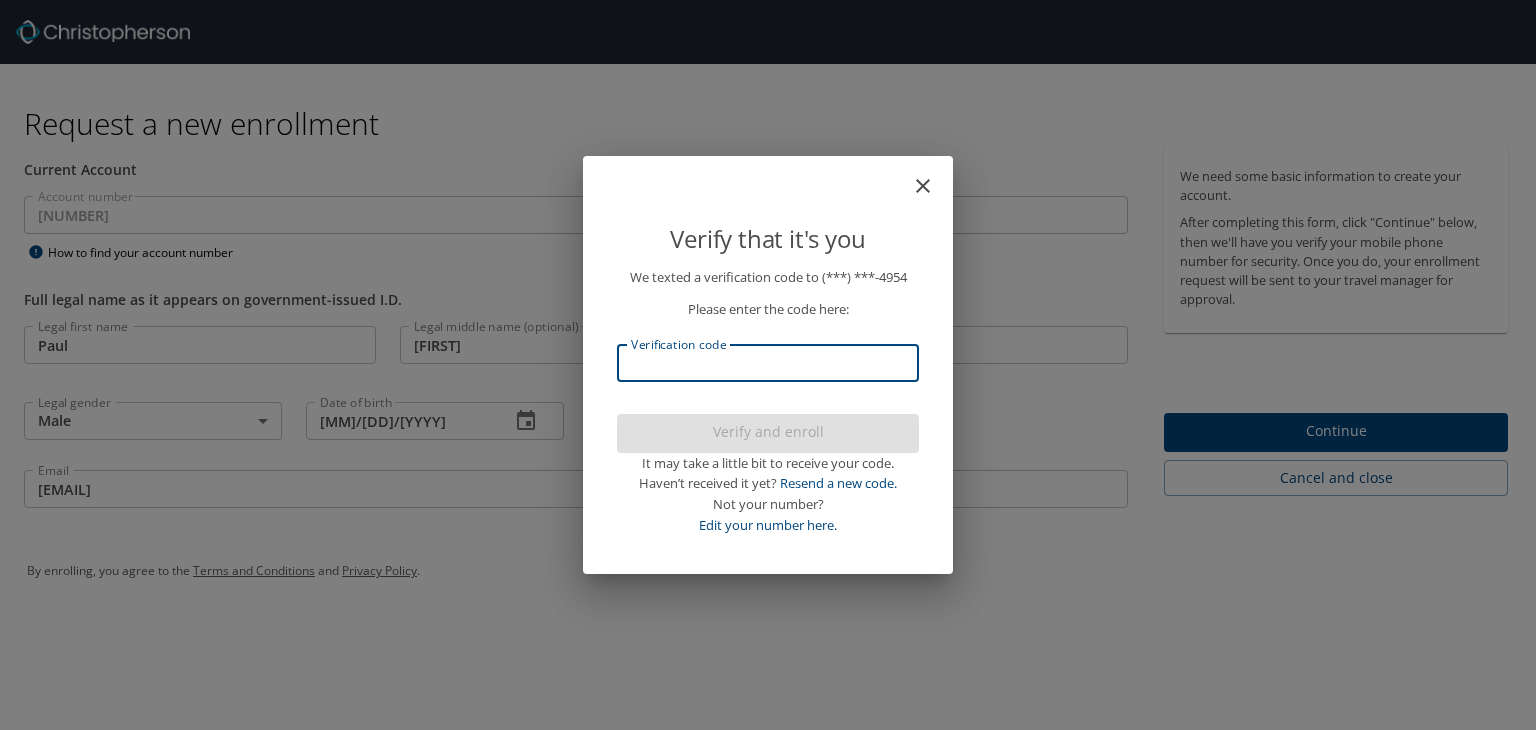 click on "Verification code" at bounding box center [768, 363] 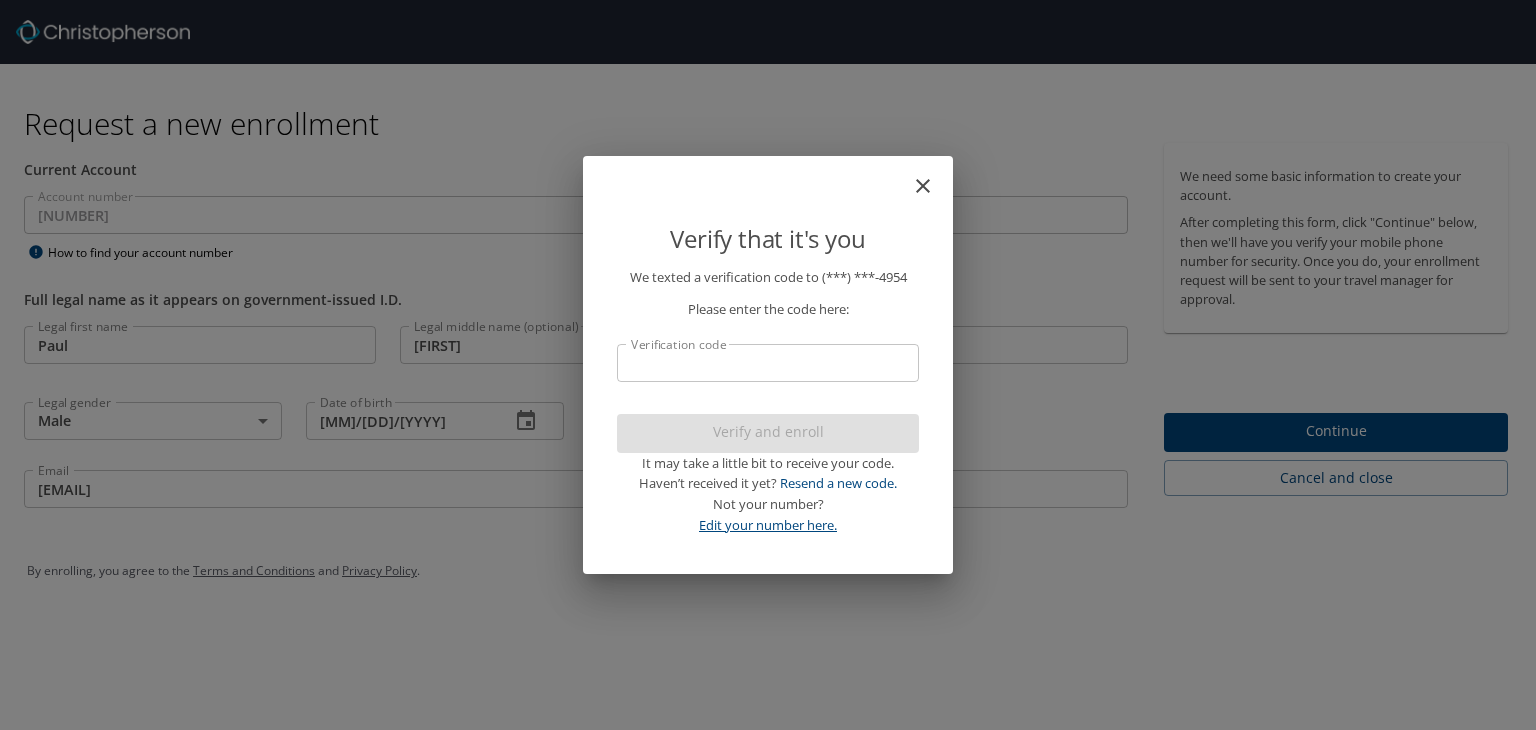 click on "Edit your number here." at bounding box center (768, 525) 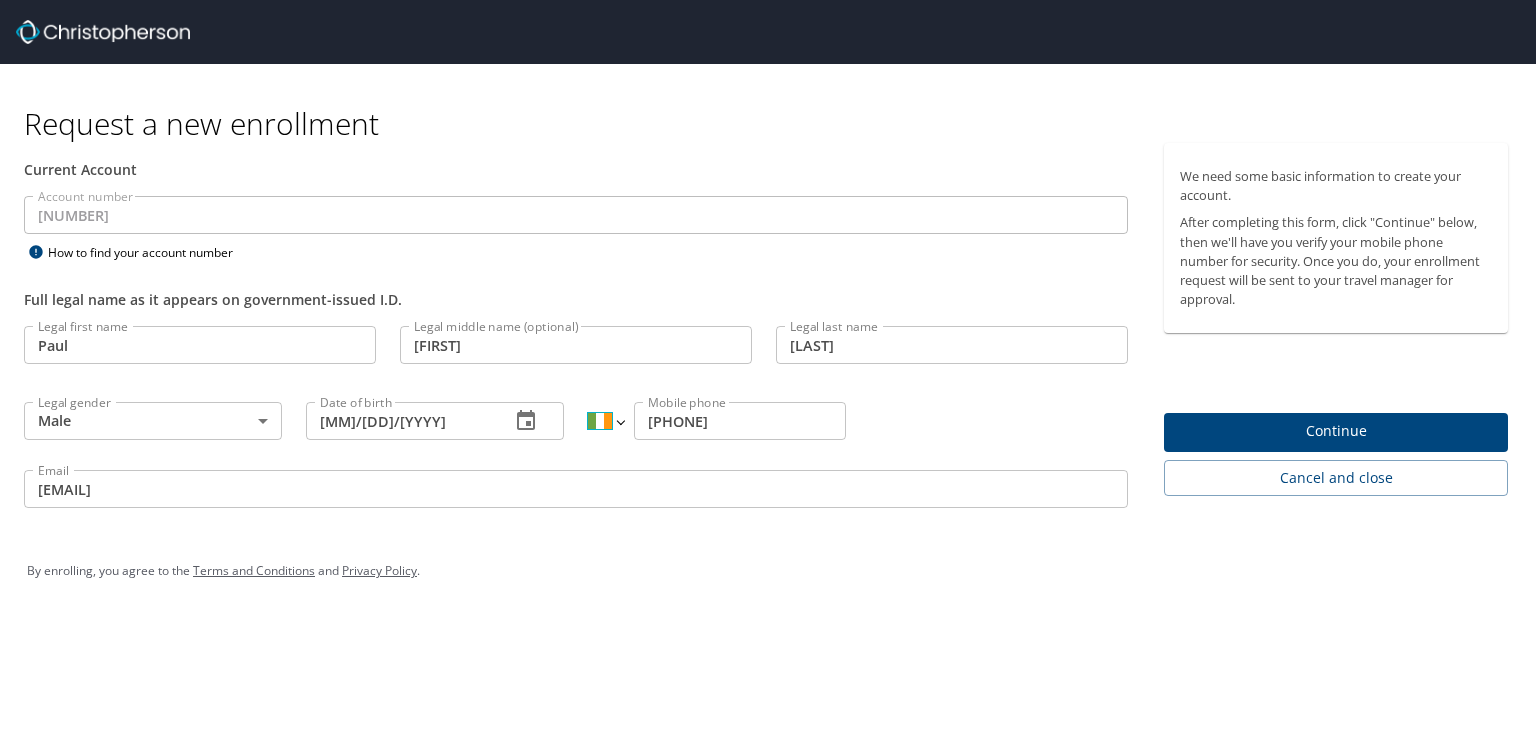click on "International Afghanistan Åland Islands Albania Algeria American Samoa Andorra Angola Anguilla Antigua and Barbuda Argentina Armenia Aruba Ascension Island Australia Austria Azerbaijan Bahamas Bahrain Bangladesh Barbados Belarus Belgium Belize Benin Bermuda Bhutan Bolivia Bonaire, Sint Eustatius and Saba Bosnia and Herzegovina Botswana Brazil British Indian Ocean Territory Brunei Darussalam Bulgaria Burkina Faso Burma Burundi Cambodia Cameroon Canada Cape Verde Cayman Islands Central African Republic Chad Chile China Christmas Island Cocos (Keeling) Islands Colombia Comoros Congo Congo, Democratic Republic of the Cook Islands Costa Rica Cote d'Ivoire Croatia Cuba Curaçao Cyprus Czech Republic Denmark Djibouti Dominica Dominican Republic Ecuador Egypt El Salvador Equatorial Guinea Eritrea Estonia Ethiopia Falkland Islands Faroe Islands Federated States of Micronesia Fiji Finland France French Guiana French Polynesia Gabon Gambia Georgia Germany Ghana Gibraltar Greece Greenland Grenada Guadeloupe Guam Guinea" at bounding box center [605, 421] 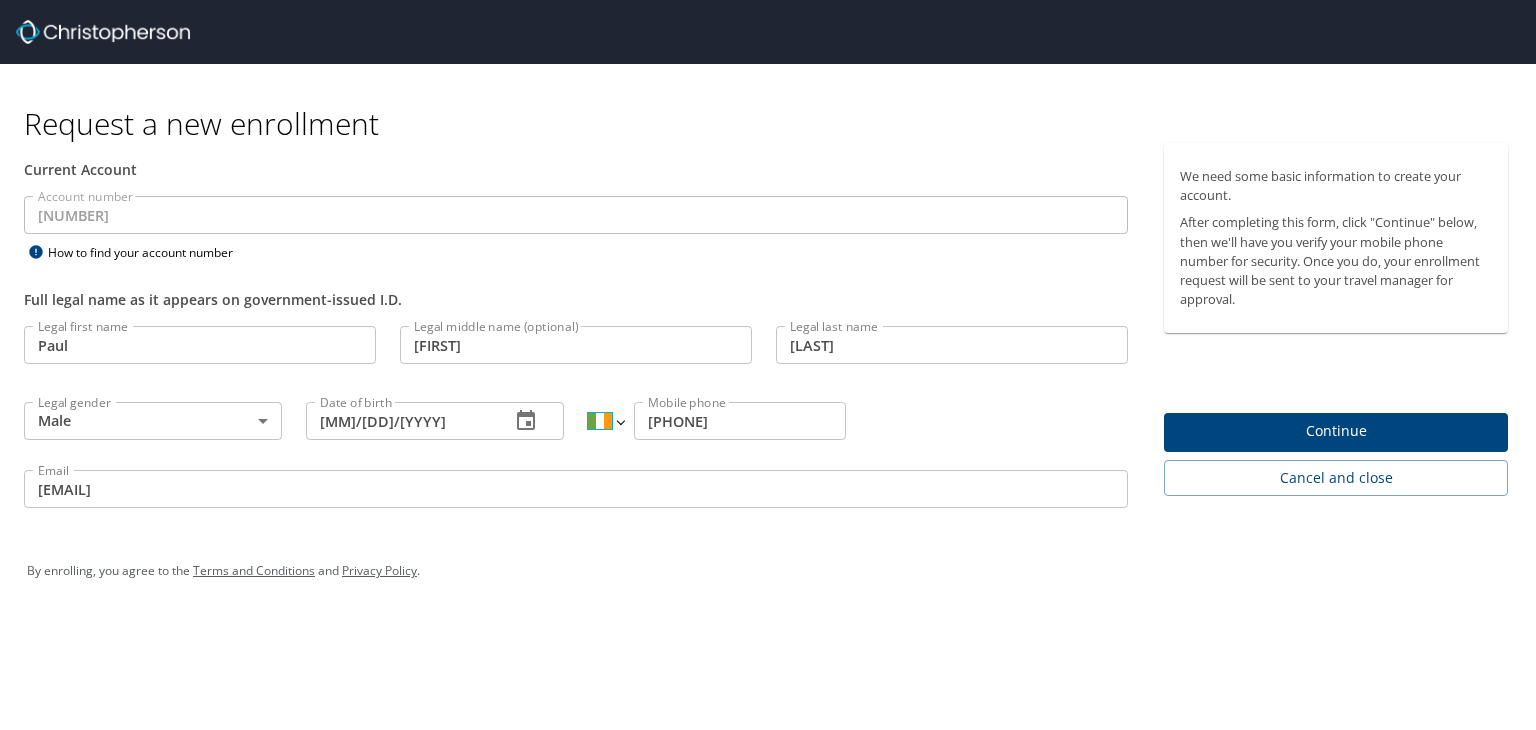 click on "International Afghanistan Åland Islands Albania Algeria American Samoa Andorra Angola Anguilla Antigua and Barbuda Argentina Armenia Aruba Ascension Island Australia Austria Azerbaijan Bahamas Bahrain Bangladesh Barbados Belarus Belgium Belize Benin Bermuda Bhutan Bolivia Bonaire, Sint Eustatius and Saba Bosnia and Herzegovina Botswana Brazil British Indian Ocean Territory Brunei Darussalam Bulgaria Burkina Faso Burma Burundi Cambodia Cameroon Canada Cape Verde Cayman Islands Central African Republic Chad Chile China Christmas Island Cocos (Keeling) Islands Colombia Comoros Congo Congo, Democratic Republic of the Cook Islands Costa Rica Cote d'Ivoire Croatia Cuba Curaçao Cyprus Czech Republic Denmark Djibouti Dominica Dominican Republic Ecuador Egypt El Salvador Equatorial Guinea Eritrea Estonia Ethiopia Falkland Islands Faroe Islands Federated States of Micronesia Fiji Finland France French Guiana French Polynesia Gabon Gambia Georgia Germany Ghana Gibraltar Greece Greenland Grenada Guadeloupe Guam Guinea" at bounding box center (605, 421) 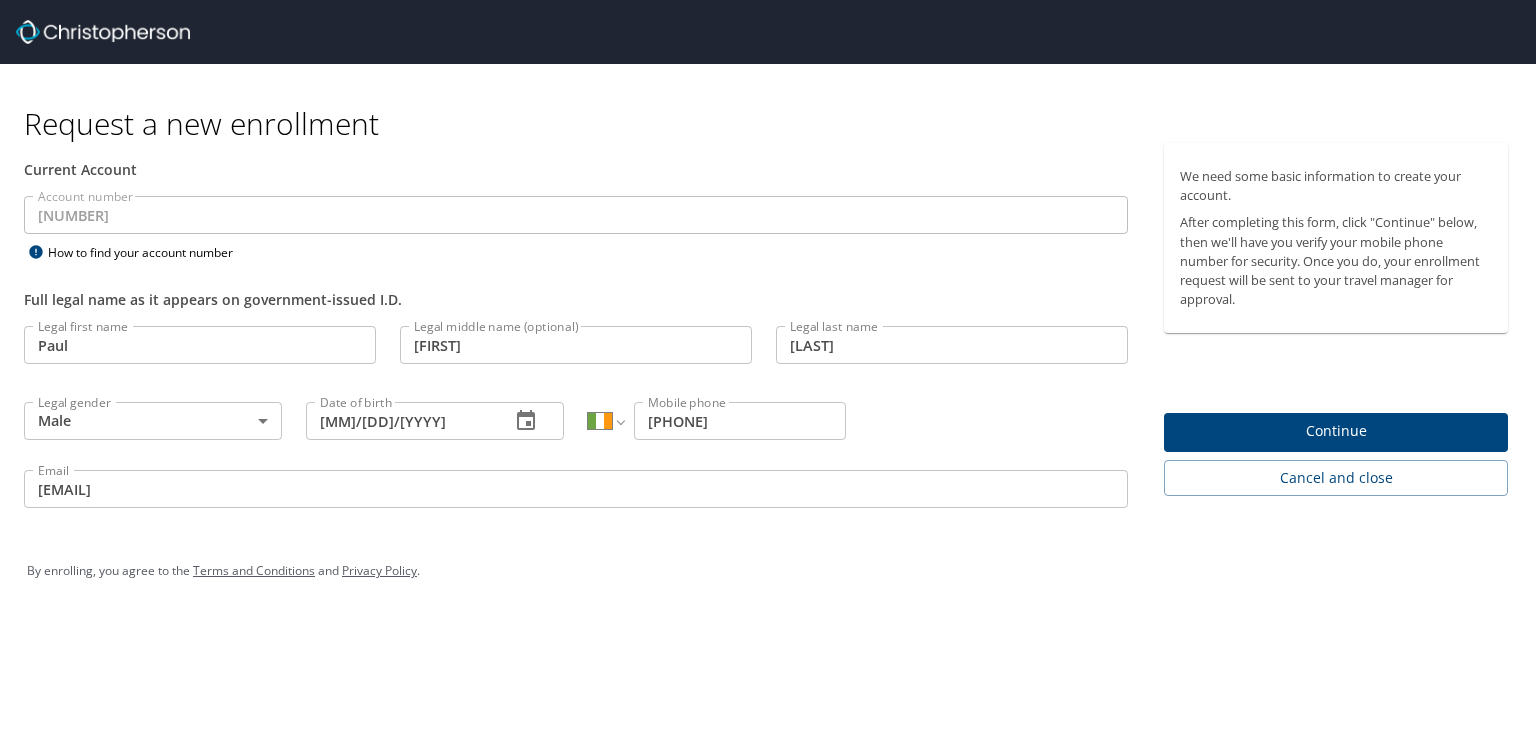 click on "[PHONE]" at bounding box center (740, 421) 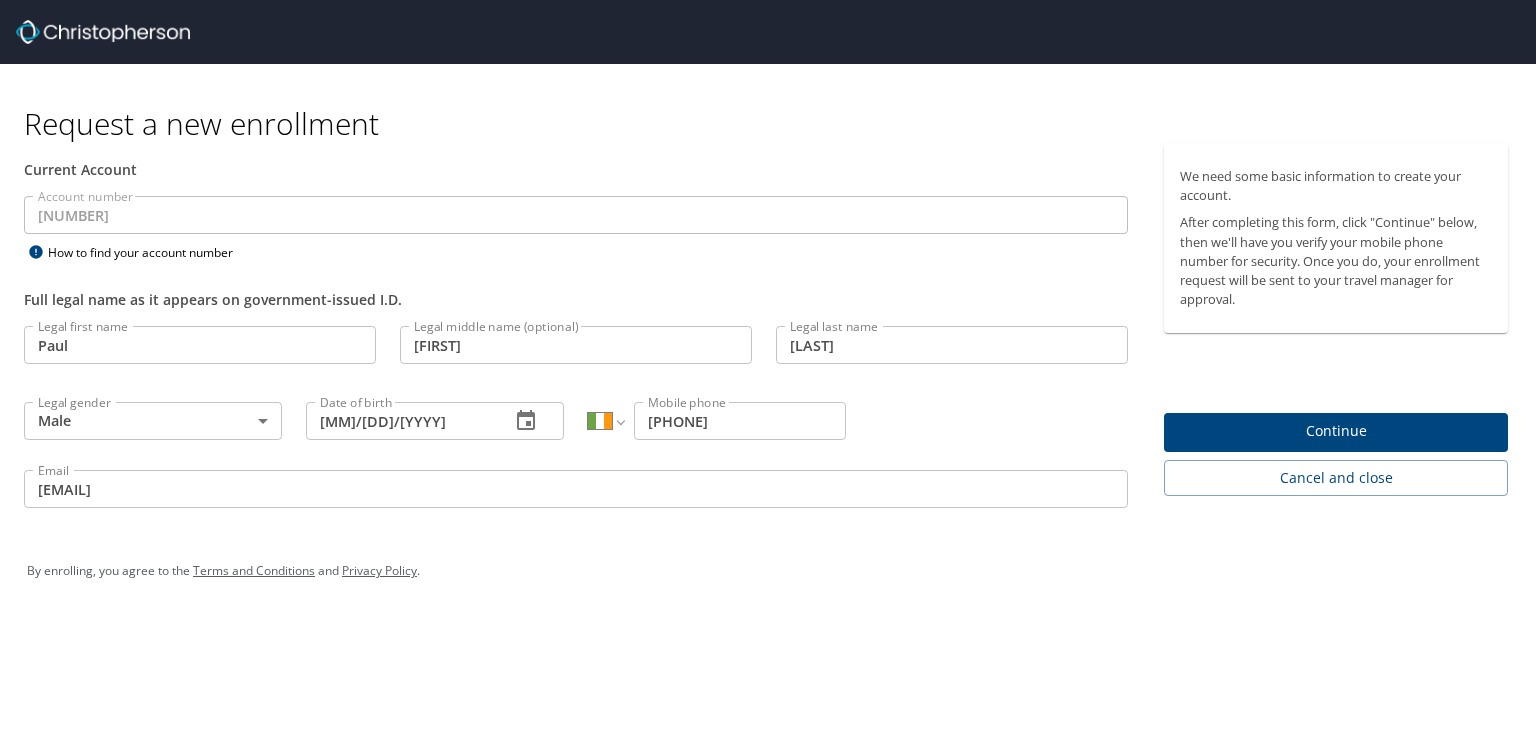 click on "Legal first name [FIRST] Legal first name Legal middle name (optional) [MIDDLE] Legal middle name (optional) Legal last name [LAST] Legal last name Legal gender Male Male Legal gender Date of birth [MM]/[DD]/[YYYY] Date of birth International Afghanistan Åland Islands Albania Algeria American Samoa Andorra Angola Anguilla Antigua and Barbuda Argentina Armenia Aruba Ascension Island Australia Austria Azerbaijan Bahamas Bahrain Bangladesh Barbados Belarus Belgium Belize Benin Bermuda Bhutan Bolivia Bonaire, Sint Eustatius and Saba Bosnia and Herzegovina Botswana Brazil British Indian Ocean Territory Brunei Darussalam Bulgaria Burkina Faso Burma Burundi Cambodia Cameroon Canada Cape Verde Cayman Islands Central African Republic Chad Chile China Christmas Island Cocos (Keeling) Islands Colombia Comoros Congo Congo, Democratic Republic of the Cook Islands Costa Rica Cote d'Ivoire Croatia Cuba Curaçao Cyprus Czech Republic Denmark Djibouti Dominican Republic Ecuador Egypt El Salvador Equatorial Guinea Eritrea Fiji" at bounding box center [576, 420] 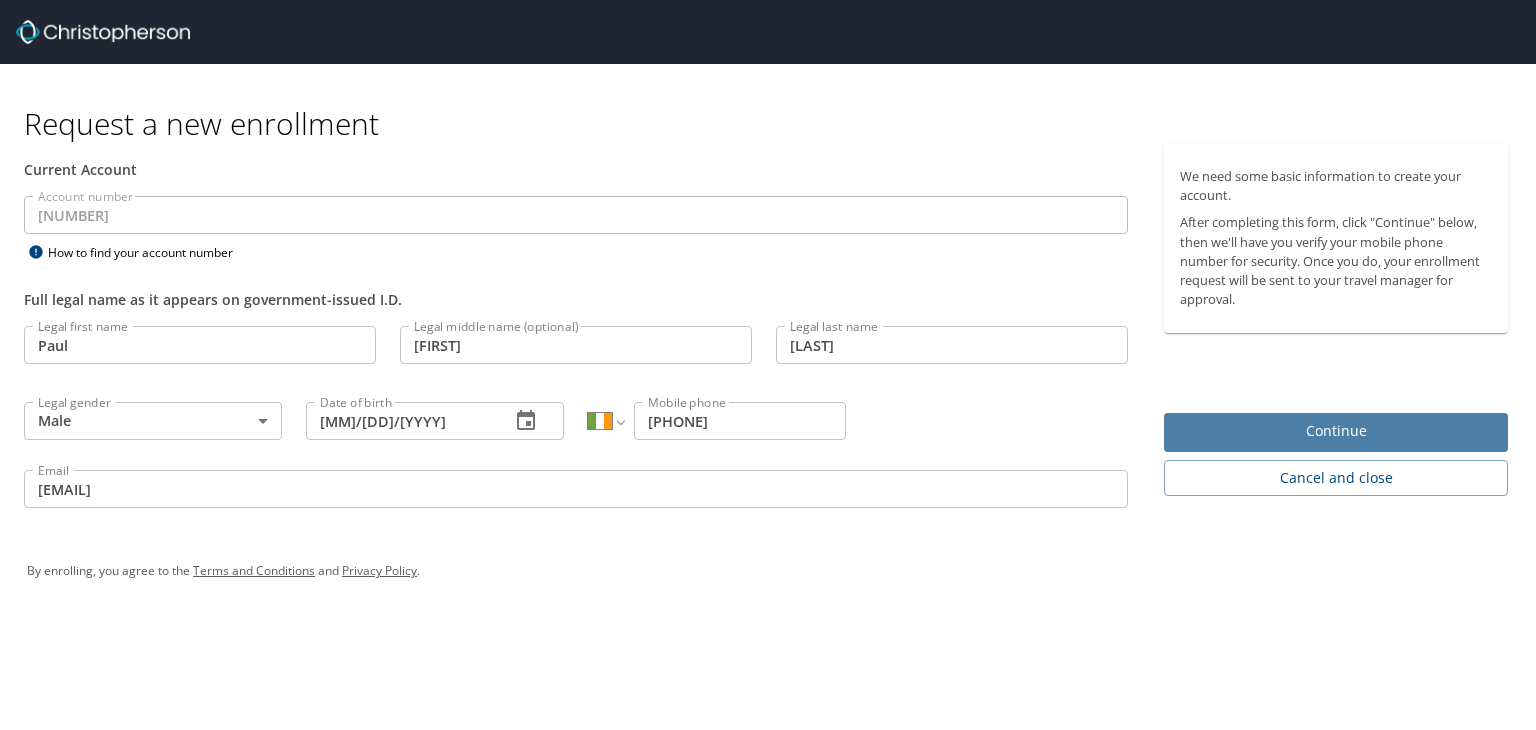 click on "Continue" at bounding box center (1336, 431) 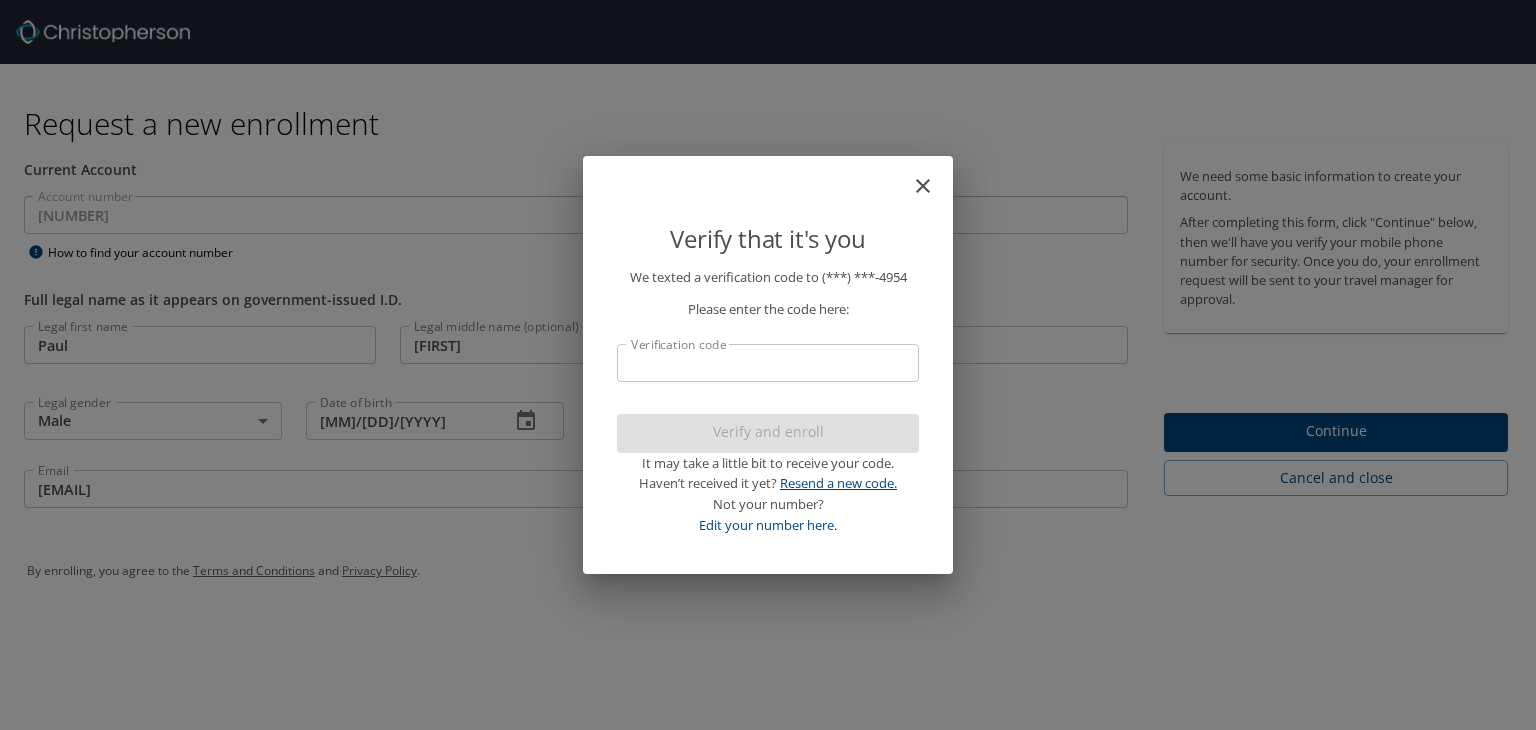 click on "Resend a new code." at bounding box center [838, 483] 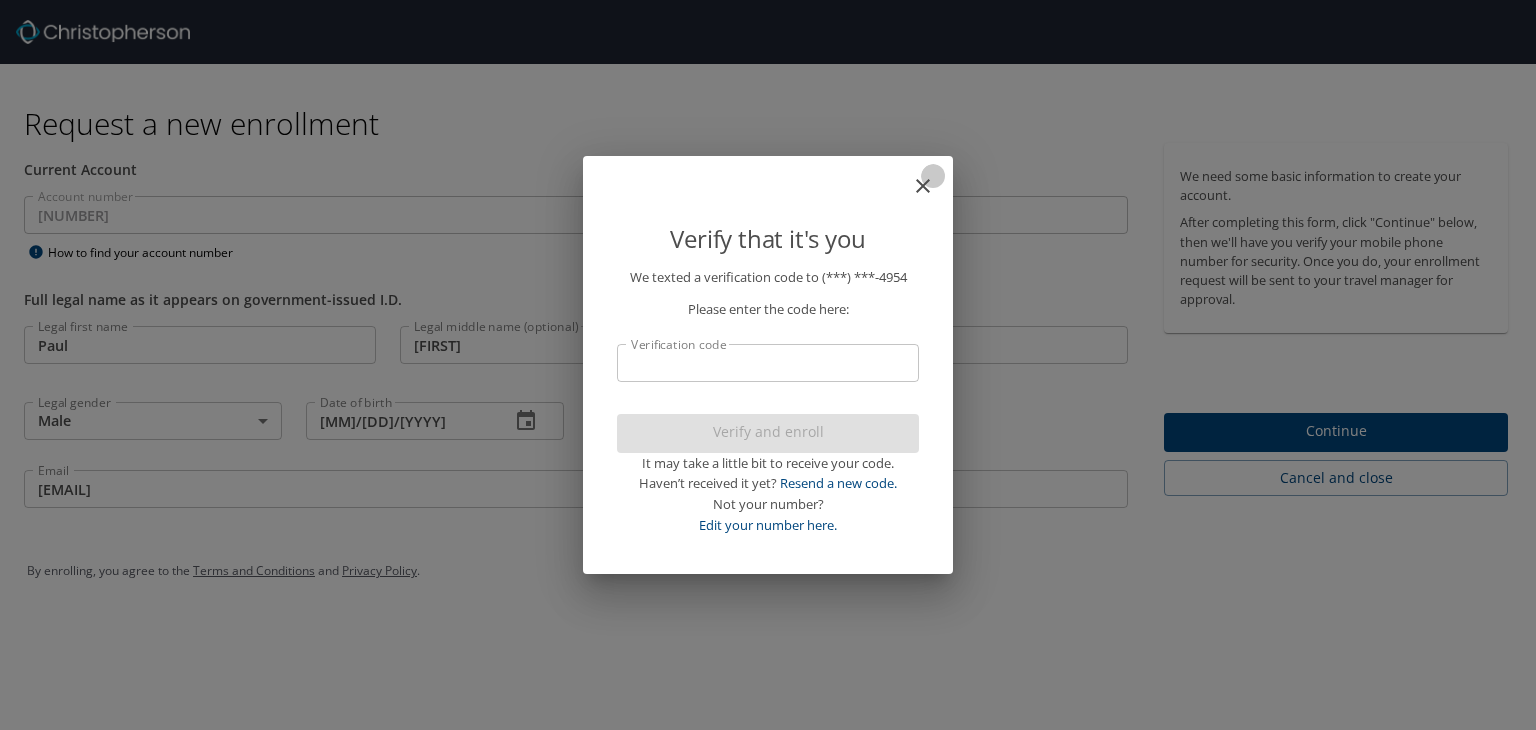 click 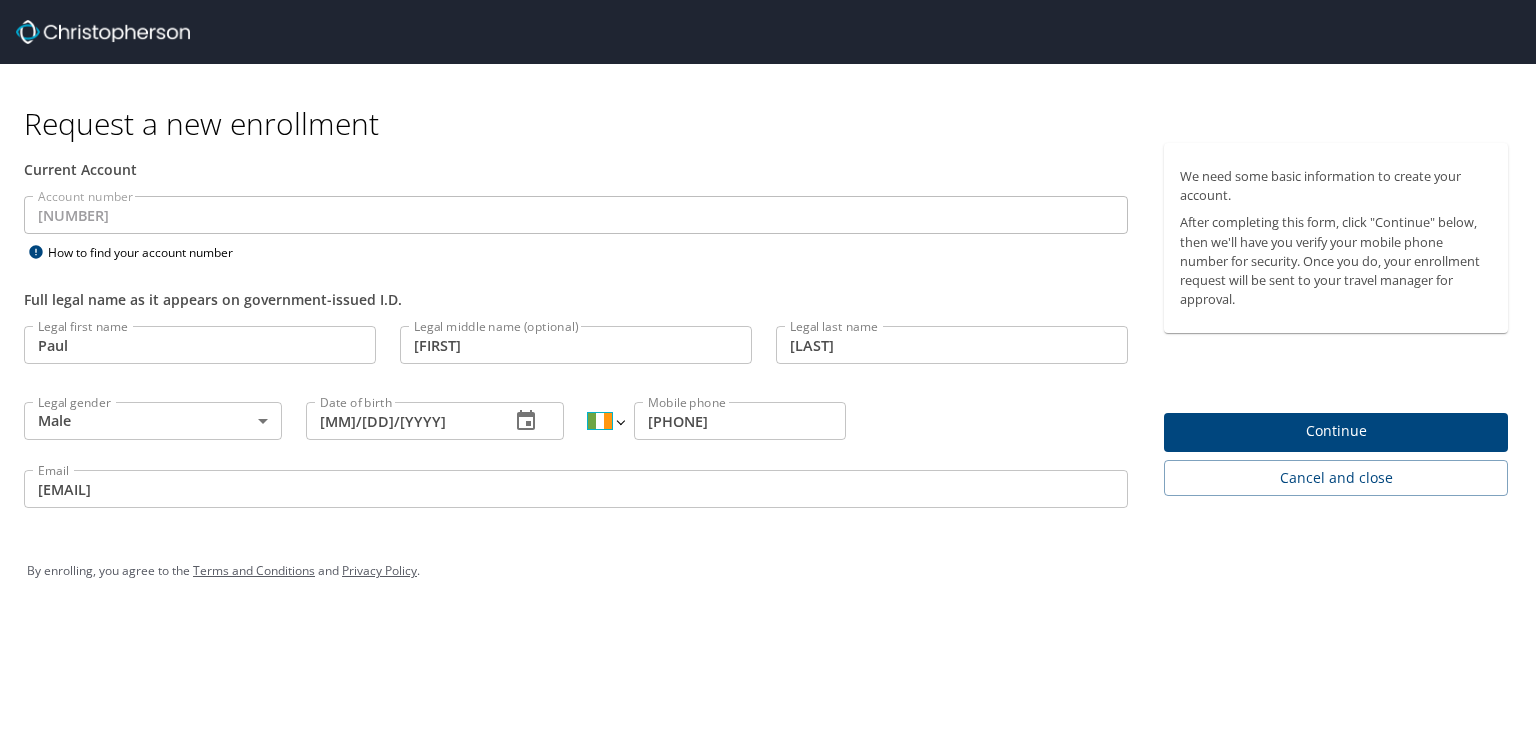 click on "International Afghanistan Åland Islands Albania Algeria American Samoa Andorra Angola Anguilla Antigua and Barbuda Argentina Armenia Aruba Ascension Island Australia Austria Azerbaijan Bahamas Bahrain Bangladesh Barbados Belarus Belgium Belize Benin Bermuda Bhutan Bolivia Bonaire, Sint Eustatius and Saba Bosnia and Herzegovina Botswana Brazil British Indian Ocean Territory Brunei Darussalam Bulgaria Burkina Faso Burma Burundi Cambodia Cameroon Canada Cape Verde Cayman Islands Central African Republic Chad Chile China Christmas Island Cocos (Keeling) Islands Colombia Comoros Congo Congo, Democratic Republic of the Cook Islands Costa Rica Cote d'Ivoire Croatia Cuba Curaçao Cyprus Czech Republic Denmark Djibouti Dominica Dominican Republic Ecuador Egypt El Salvador Equatorial Guinea Eritrea Estonia Ethiopia Falkland Islands Faroe Islands Federated States of Micronesia Fiji Finland France French Guiana French Polynesia Gabon Gambia Georgia Germany Ghana Gibraltar Greece Greenland Grenada Guadeloupe Guam Guinea" at bounding box center [605, 421] 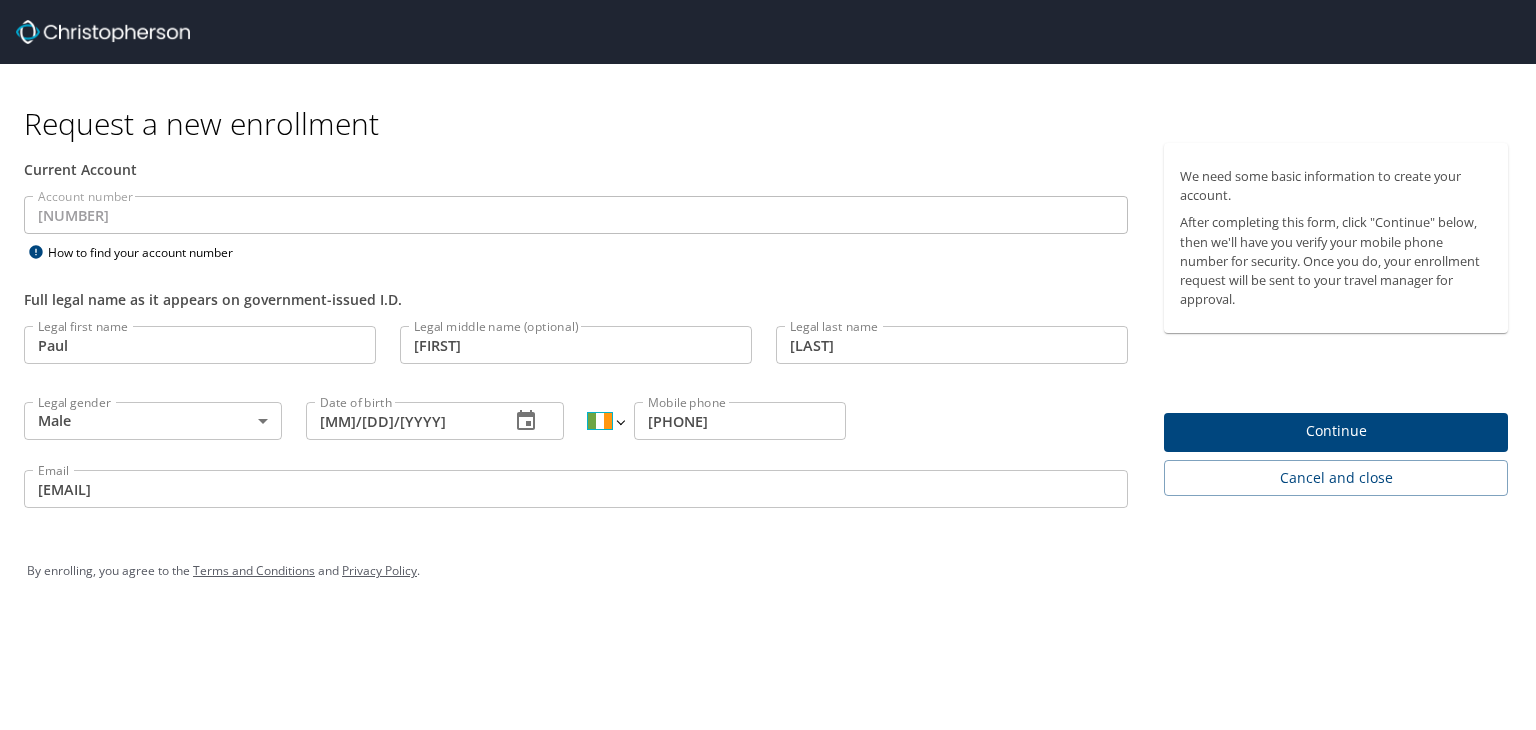 click on "International Afghanistan Åland Islands Albania Algeria American Samoa Andorra Angola Anguilla Antigua and Barbuda Argentina Armenia Aruba Ascension Island Australia Austria Azerbaijan Bahamas Bahrain Bangladesh Barbados Belarus Belgium Belize Benin Bermuda Bhutan Bolivia Bonaire, Sint Eustatius and Saba Bosnia and Herzegovina Botswana Brazil British Indian Ocean Territory Brunei Darussalam Bulgaria Burkina Faso Burma Burundi Cambodia Cameroon Canada Cape Verde Cayman Islands Central African Republic Chad Chile China Christmas Island Cocos (Keeling) Islands Colombia Comoros Congo Congo, Democratic Republic of the Cook Islands Costa Rica Cote d'Ivoire Croatia Cuba Curaçao Cyprus Czech Republic Denmark Djibouti Dominica Dominican Republic Ecuador Egypt El Salvador Equatorial Guinea Eritrea Estonia Ethiopia Falkland Islands Faroe Islands Federated States of Micronesia Fiji Finland France French Guiana French Polynesia Gabon Gambia Georgia Germany Ghana Gibraltar Greece Greenland Grenada Guadeloupe Guam Guinea" at bounding box center [605, 421] 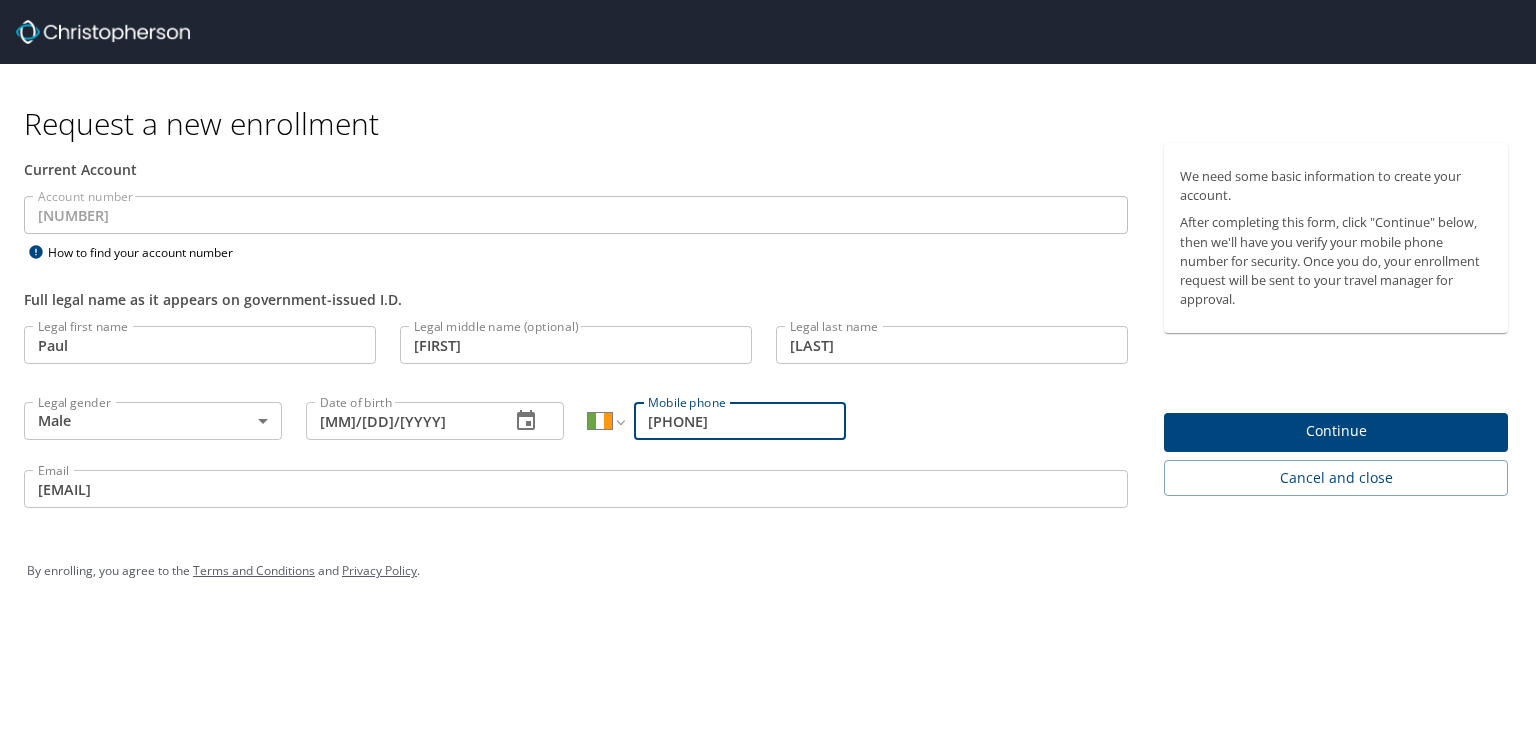 click on "[PHONE]" at bounding box center [740, 421] 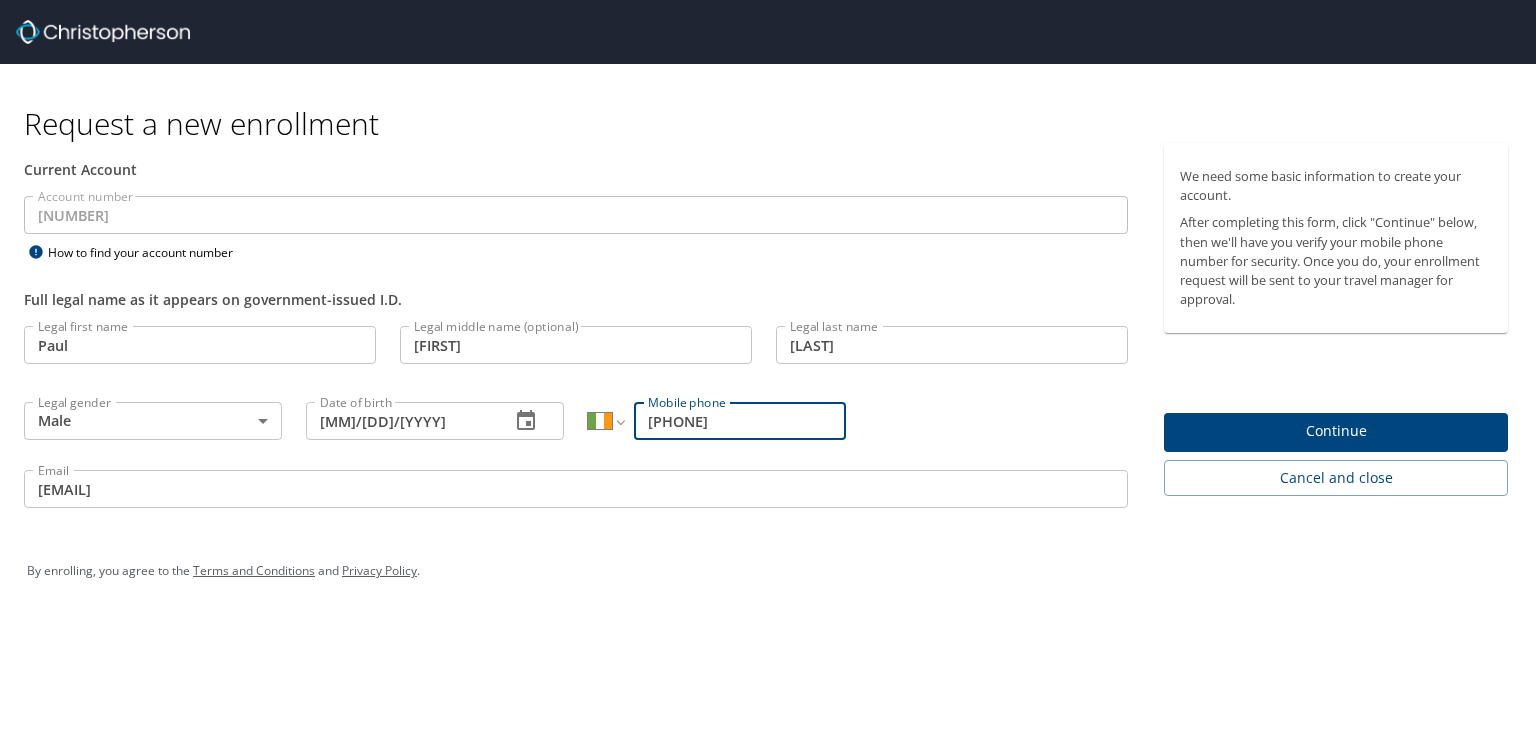 click on "Continue" at bounding box center (1336, 431) 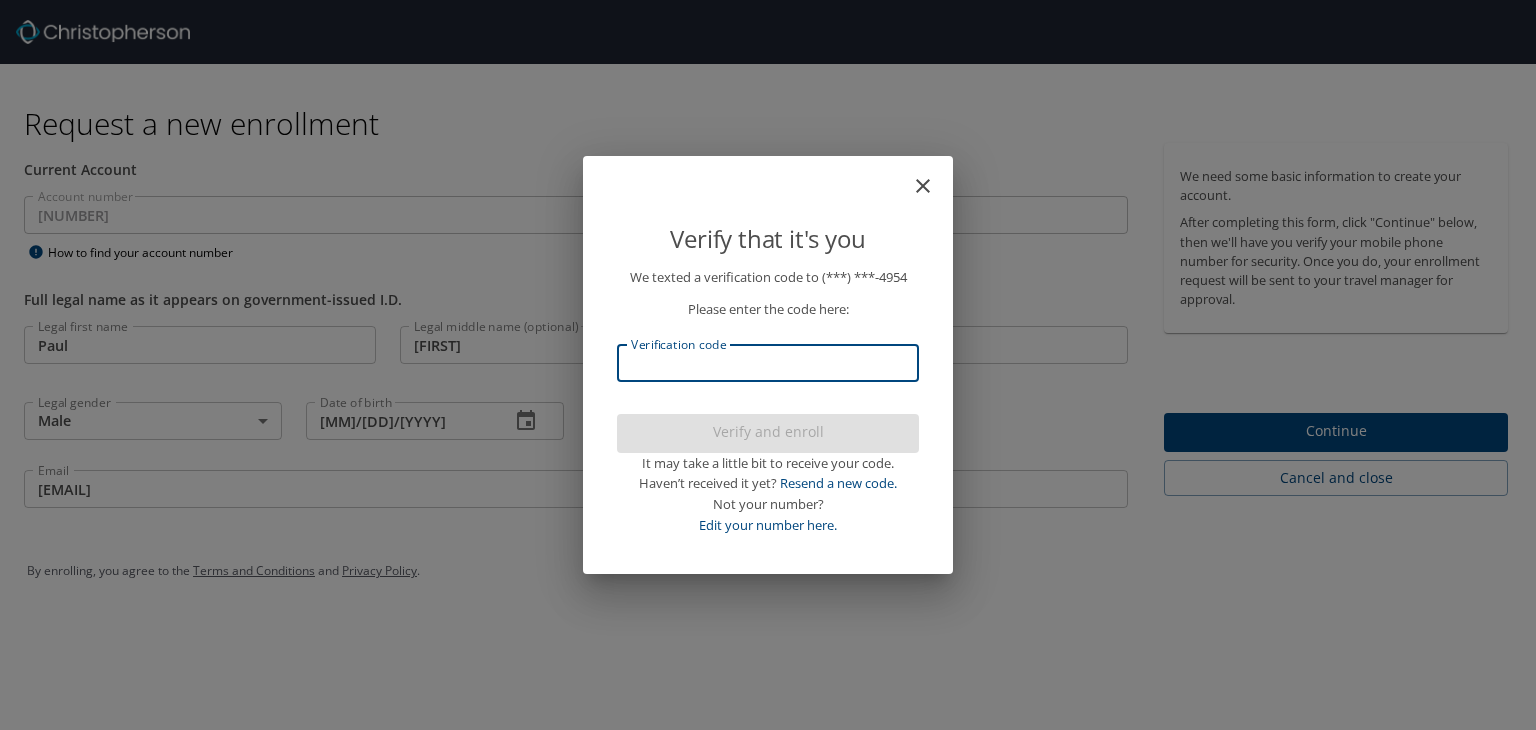 click on "Verification code" at bounding box center [768, 363] 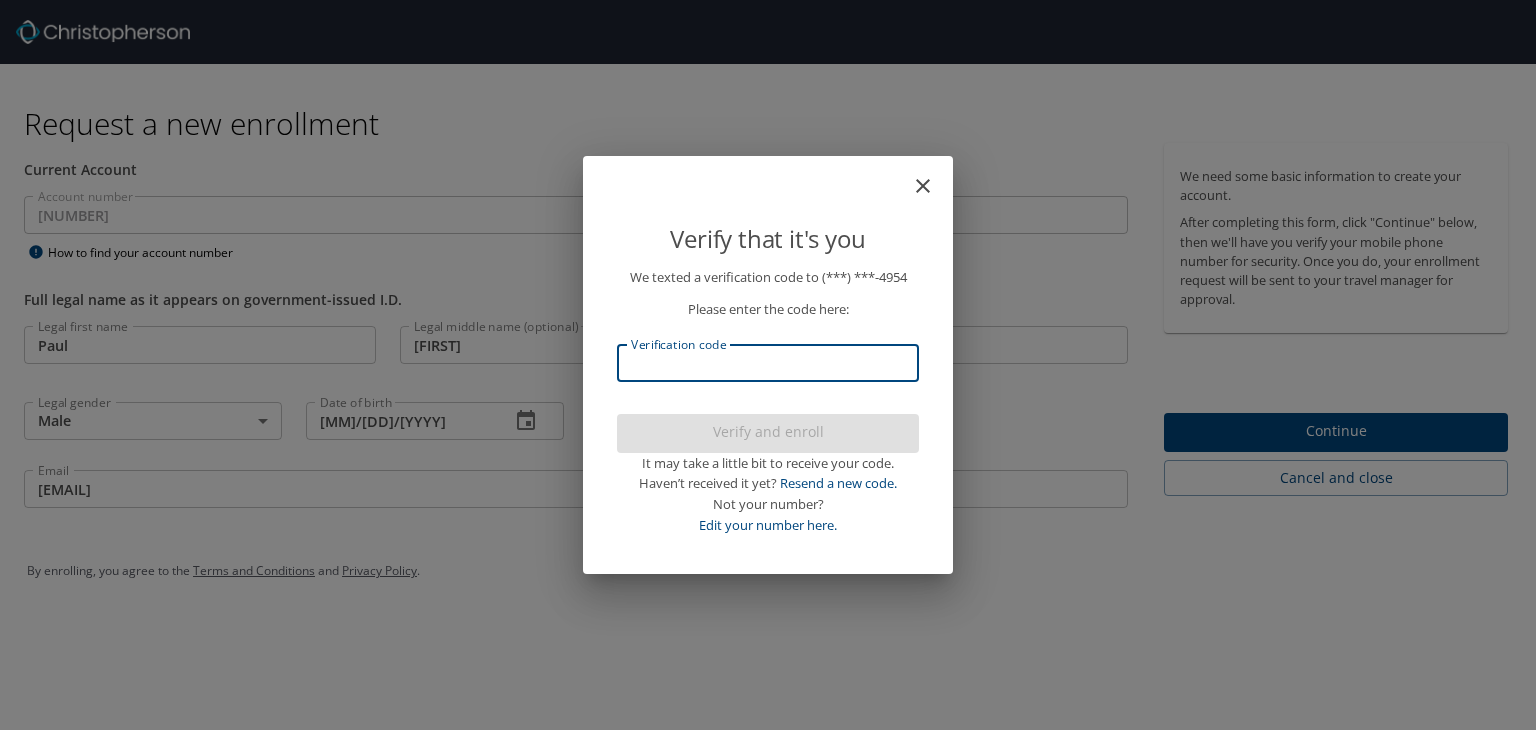 click on "Verification code" at bounding box center (768, 363) 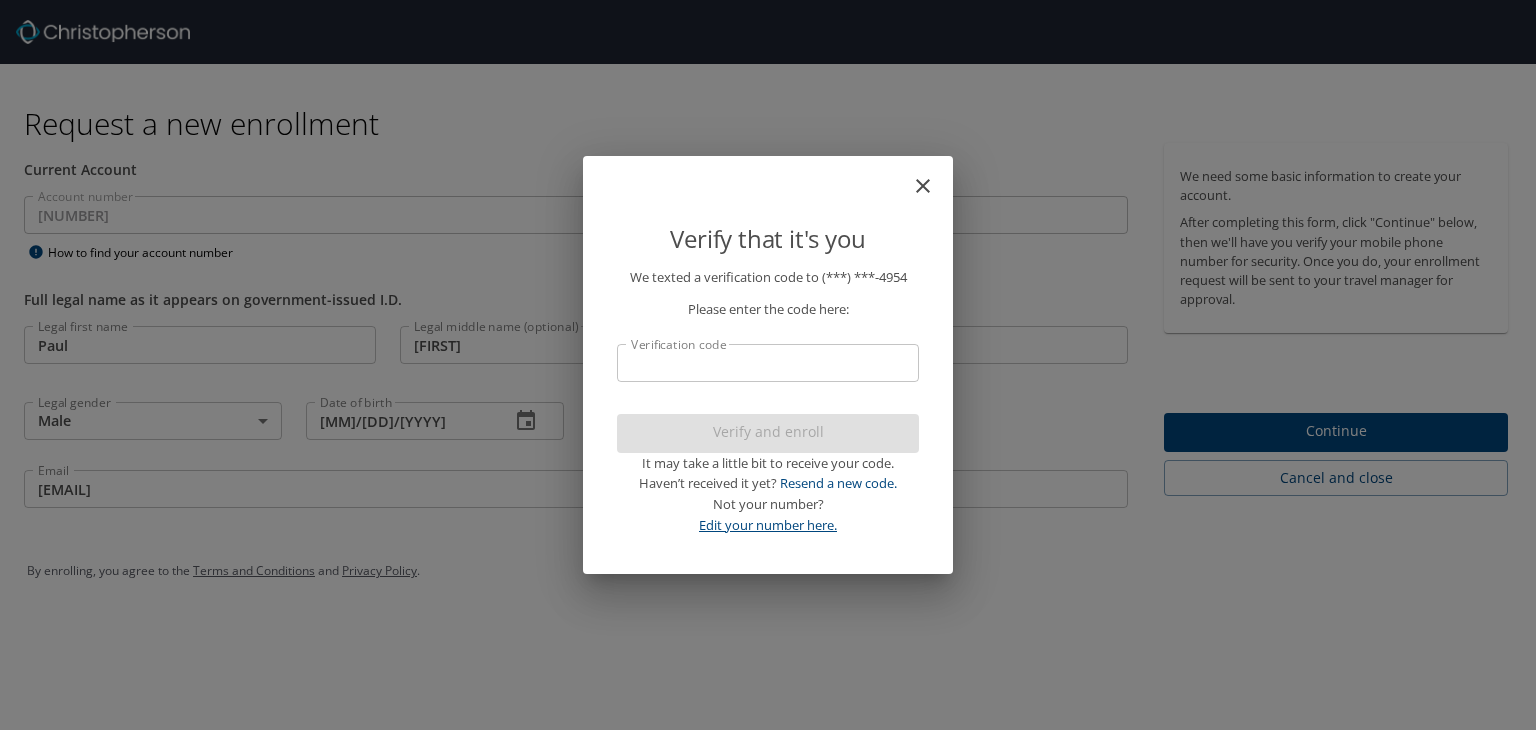 click on "Edit your number here." at bounding box center [768, 525] 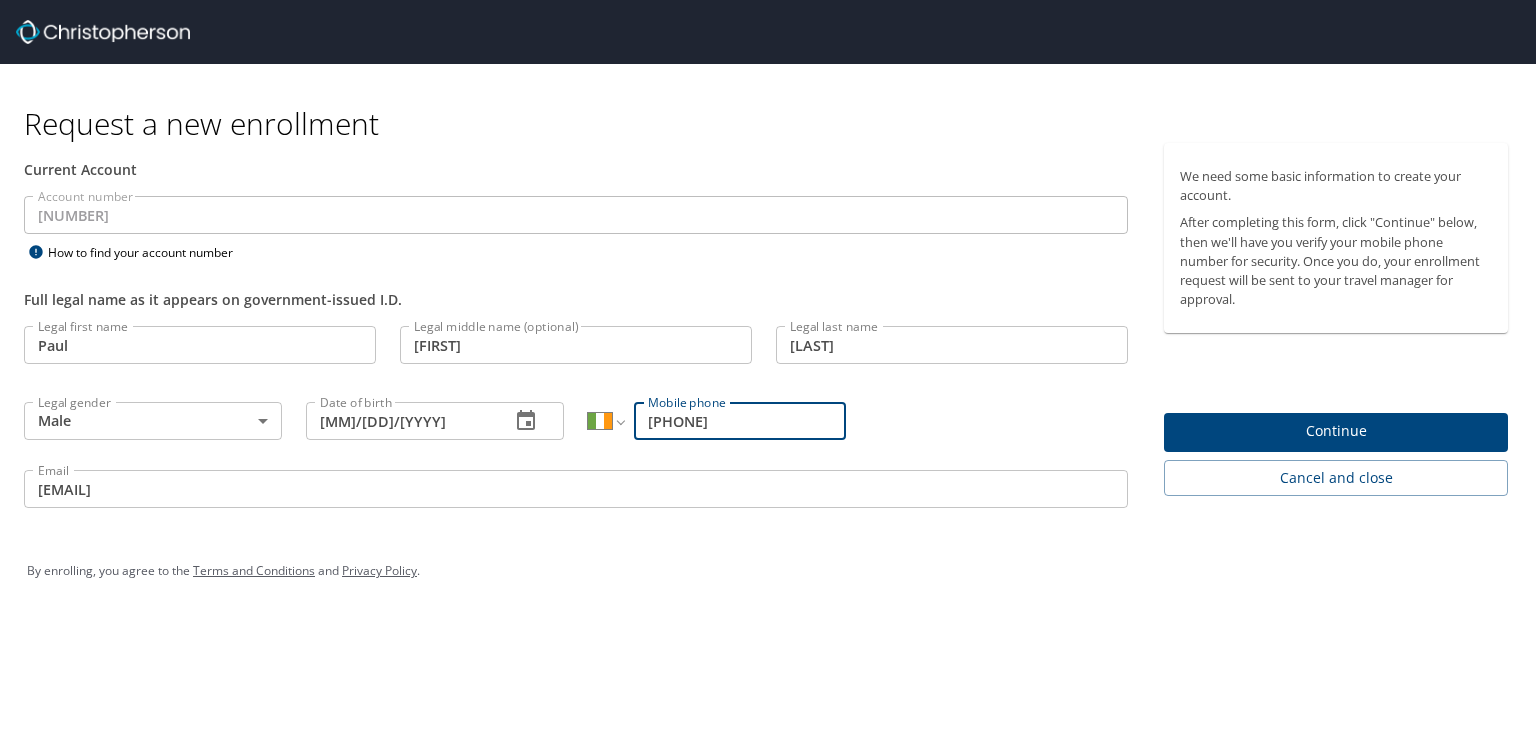 click on "[PHONE]" at bounding box center [740, 421] 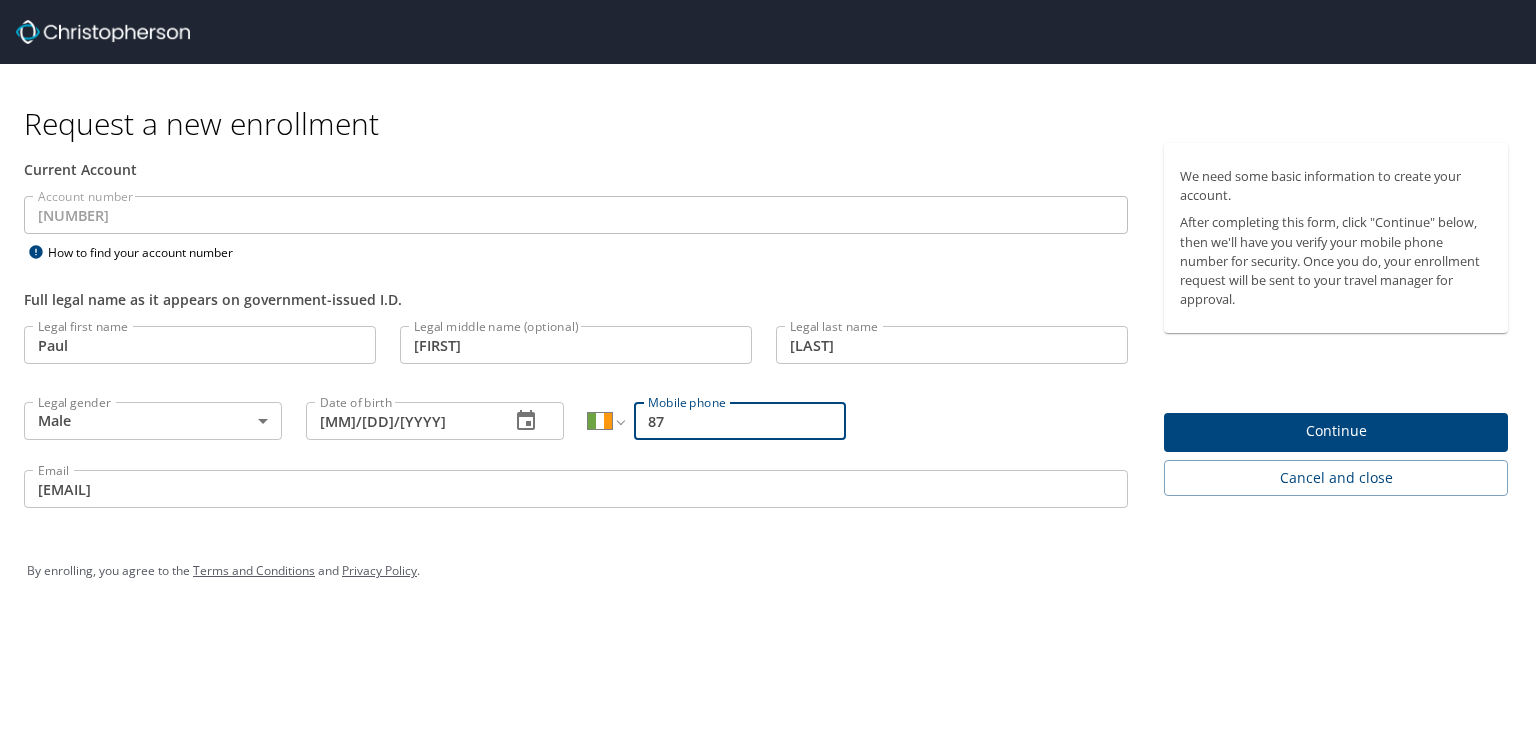 type on "8" 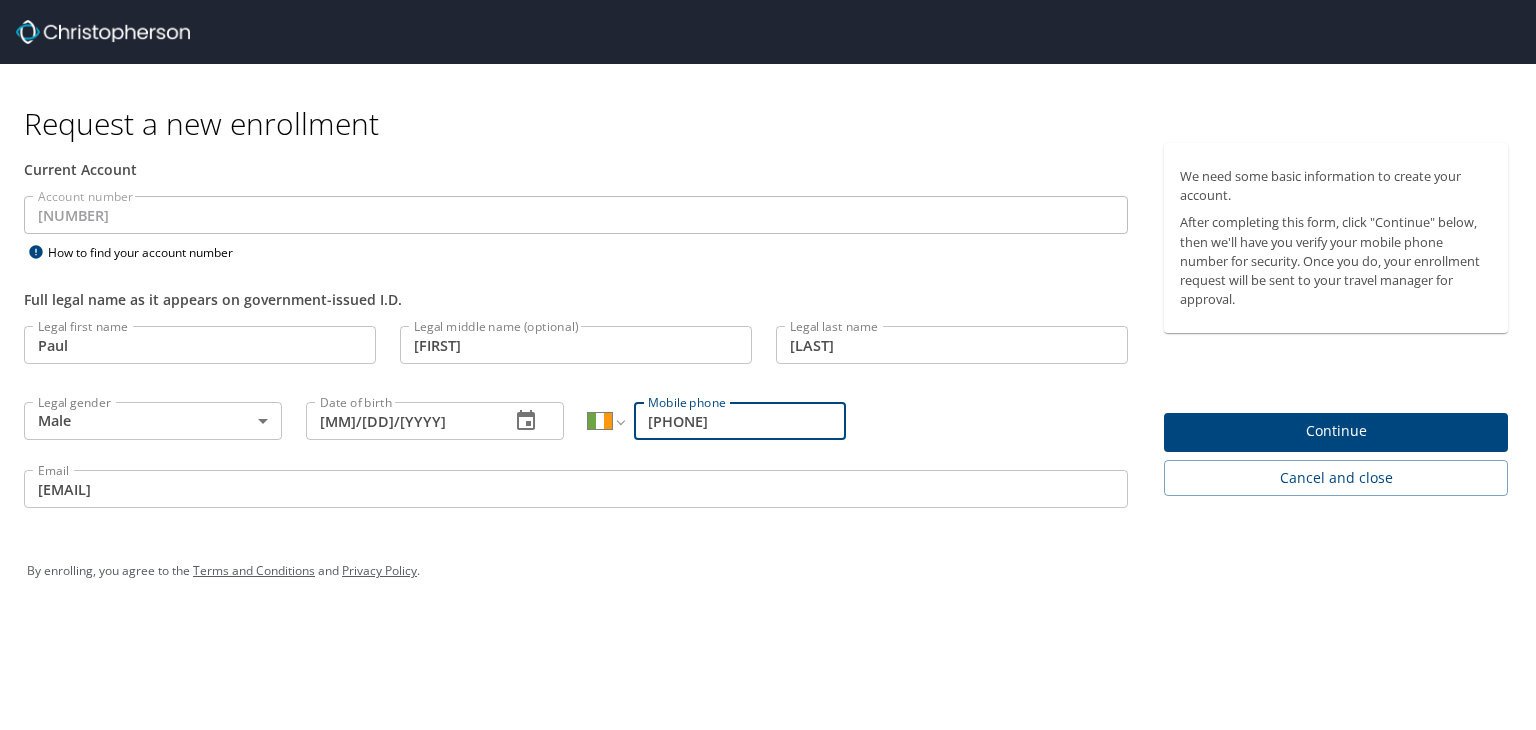 click on "[PHONE]" at bounding box center (740, 421) 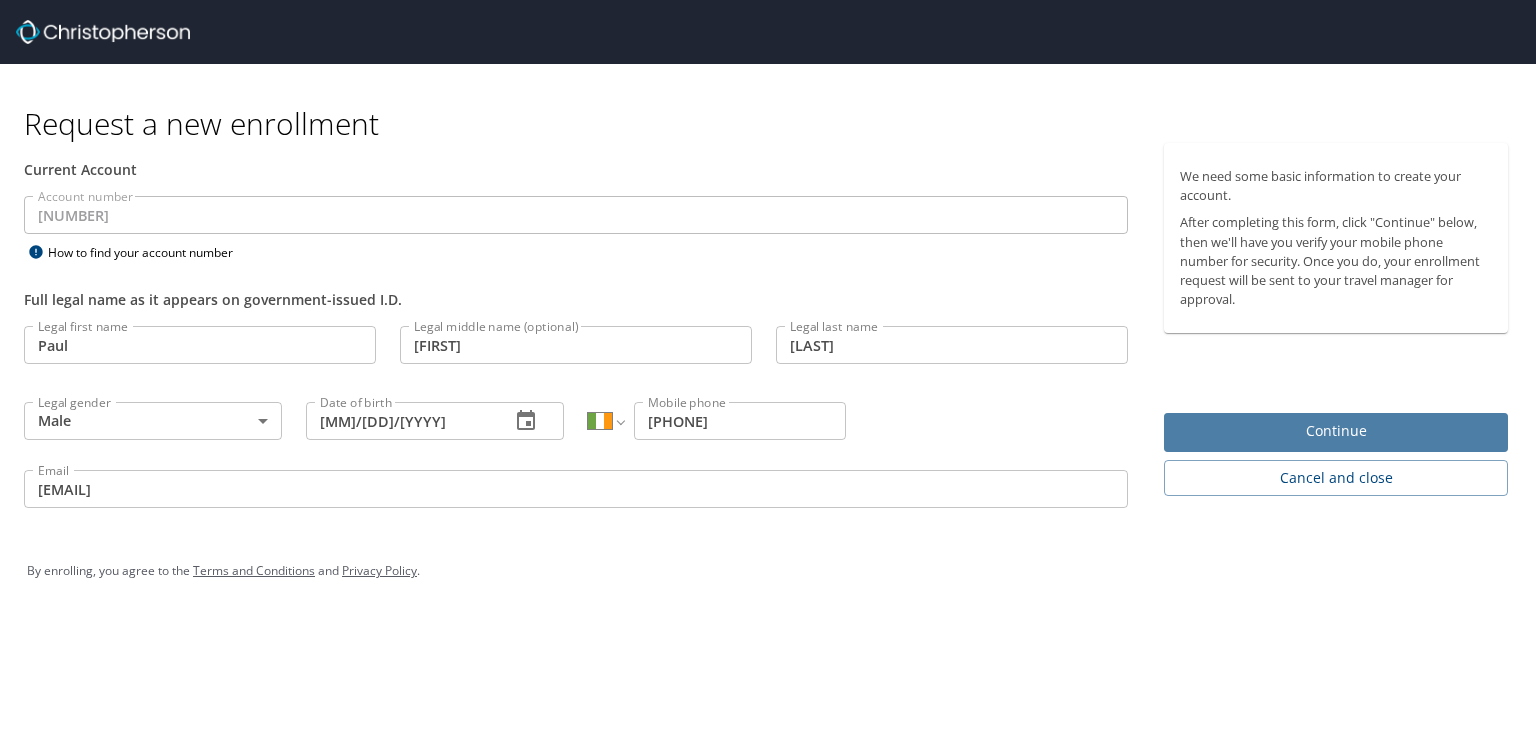 click on "Continue" at bounding box center [1336, 431] 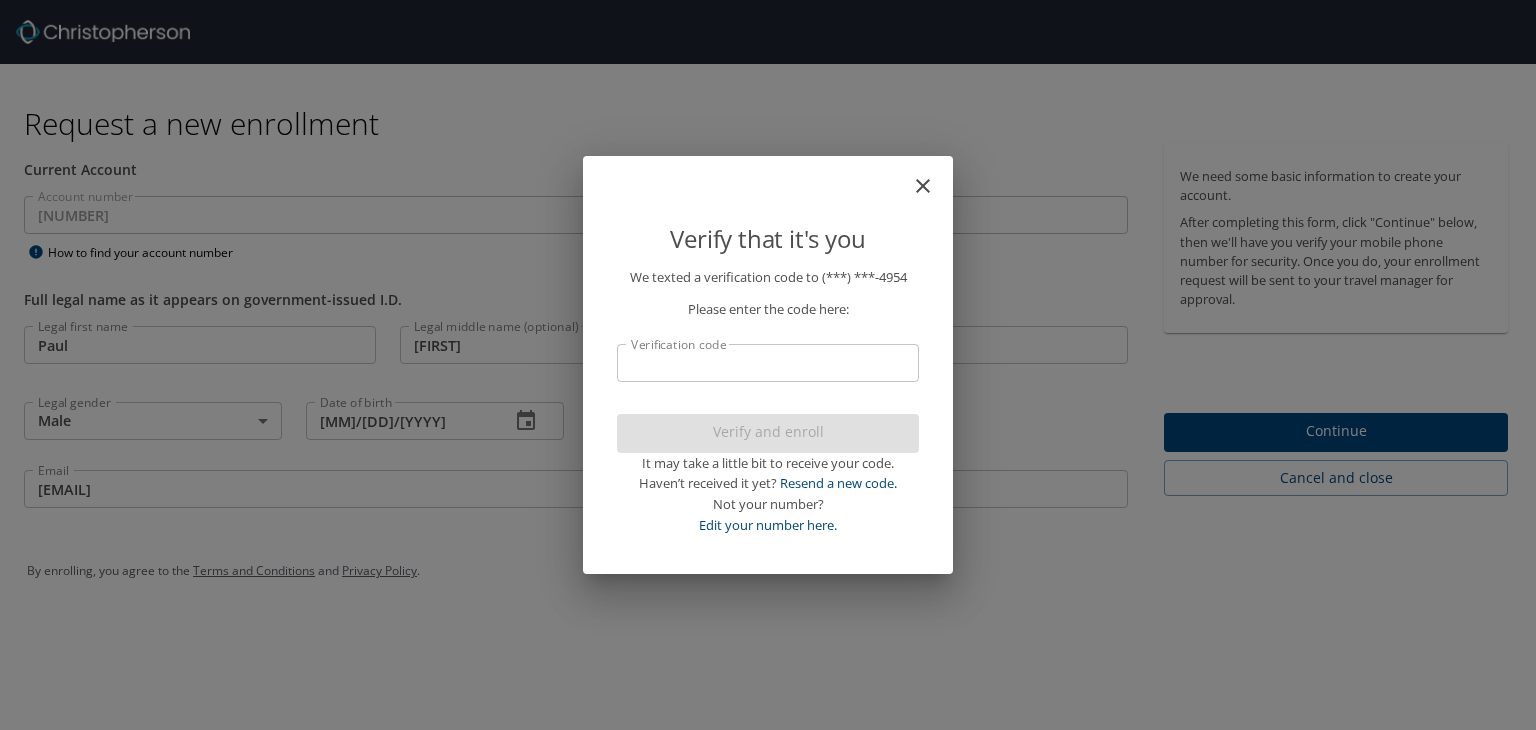 click on "Verification code" at bounding box center [768, 363] 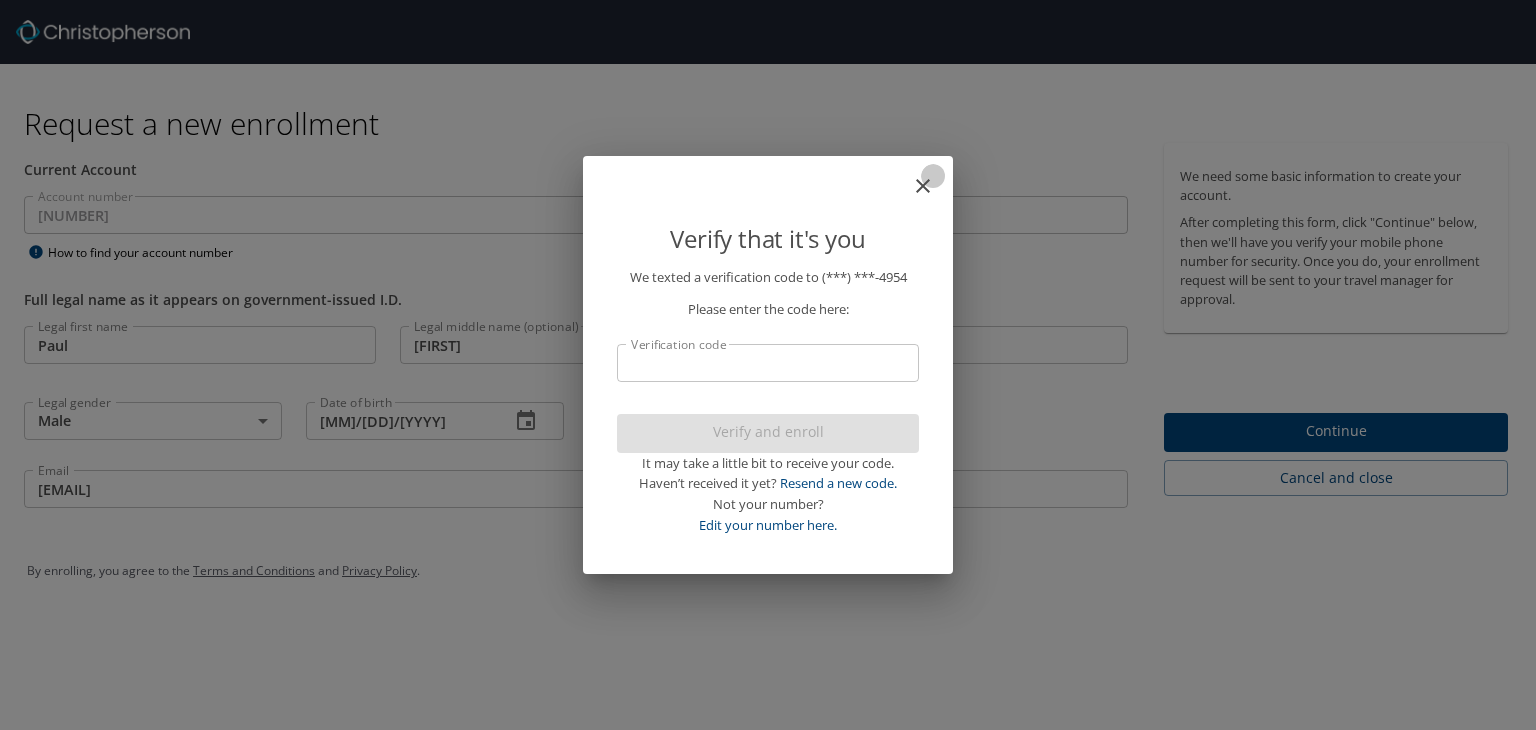 click 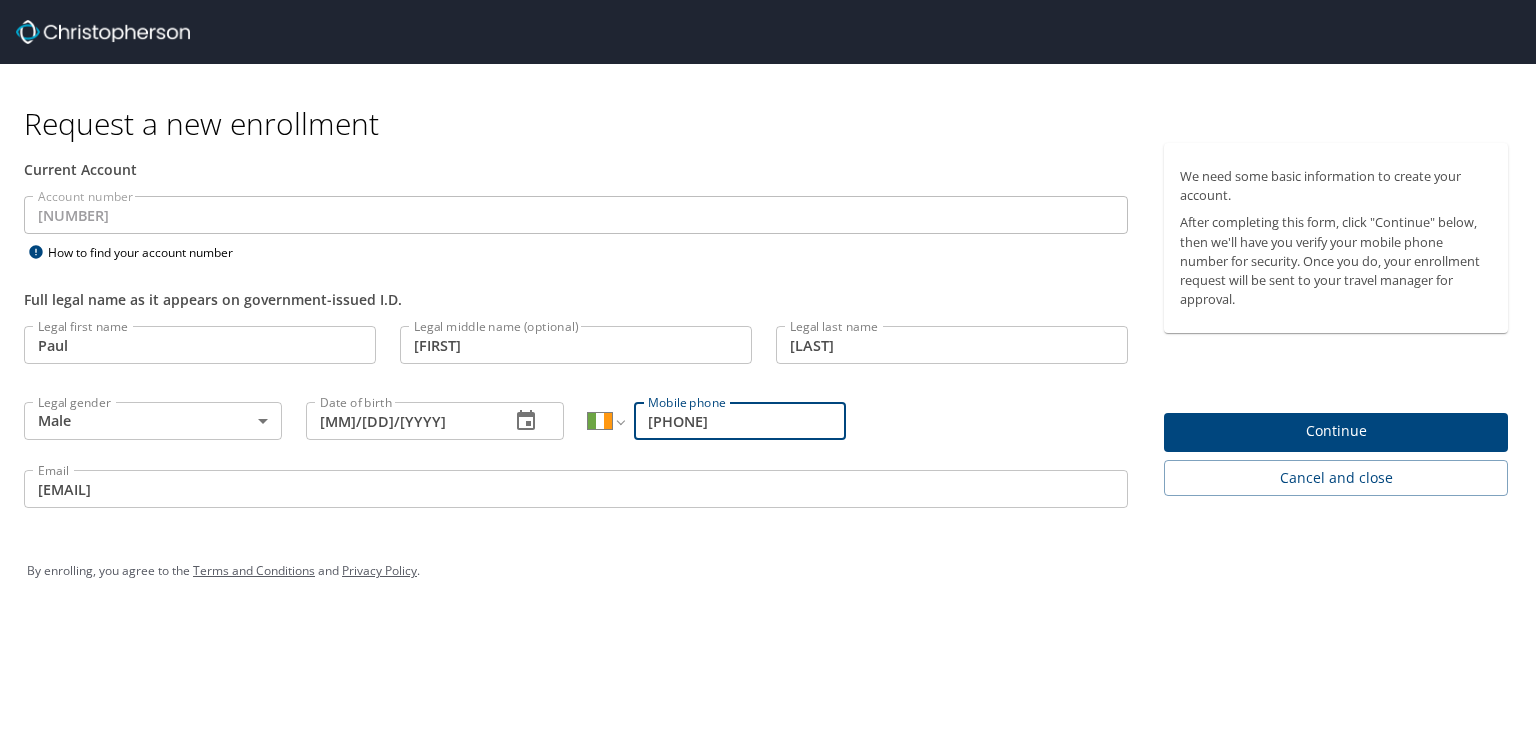click on "[PHONE]" at bounding box center (740, 421) 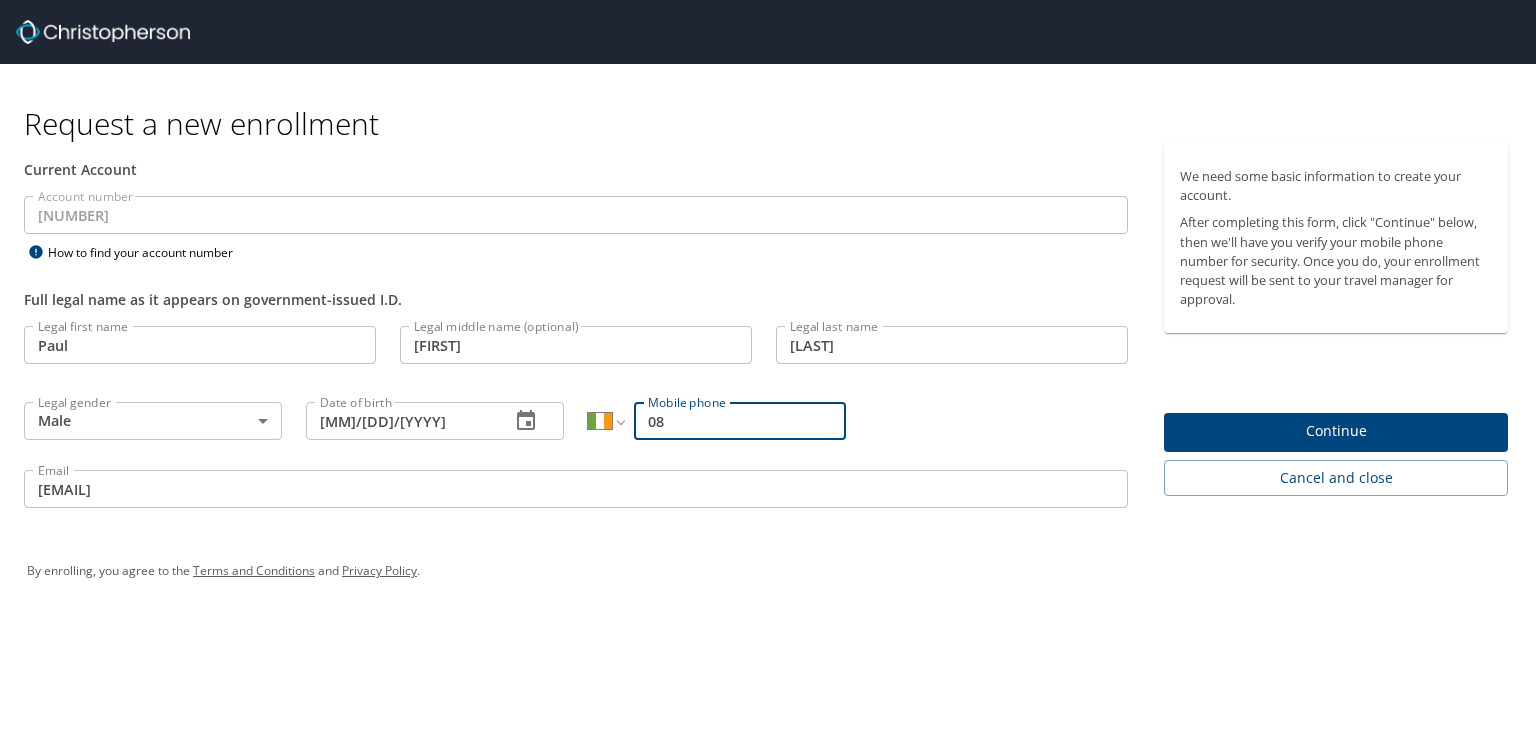 type on "0" 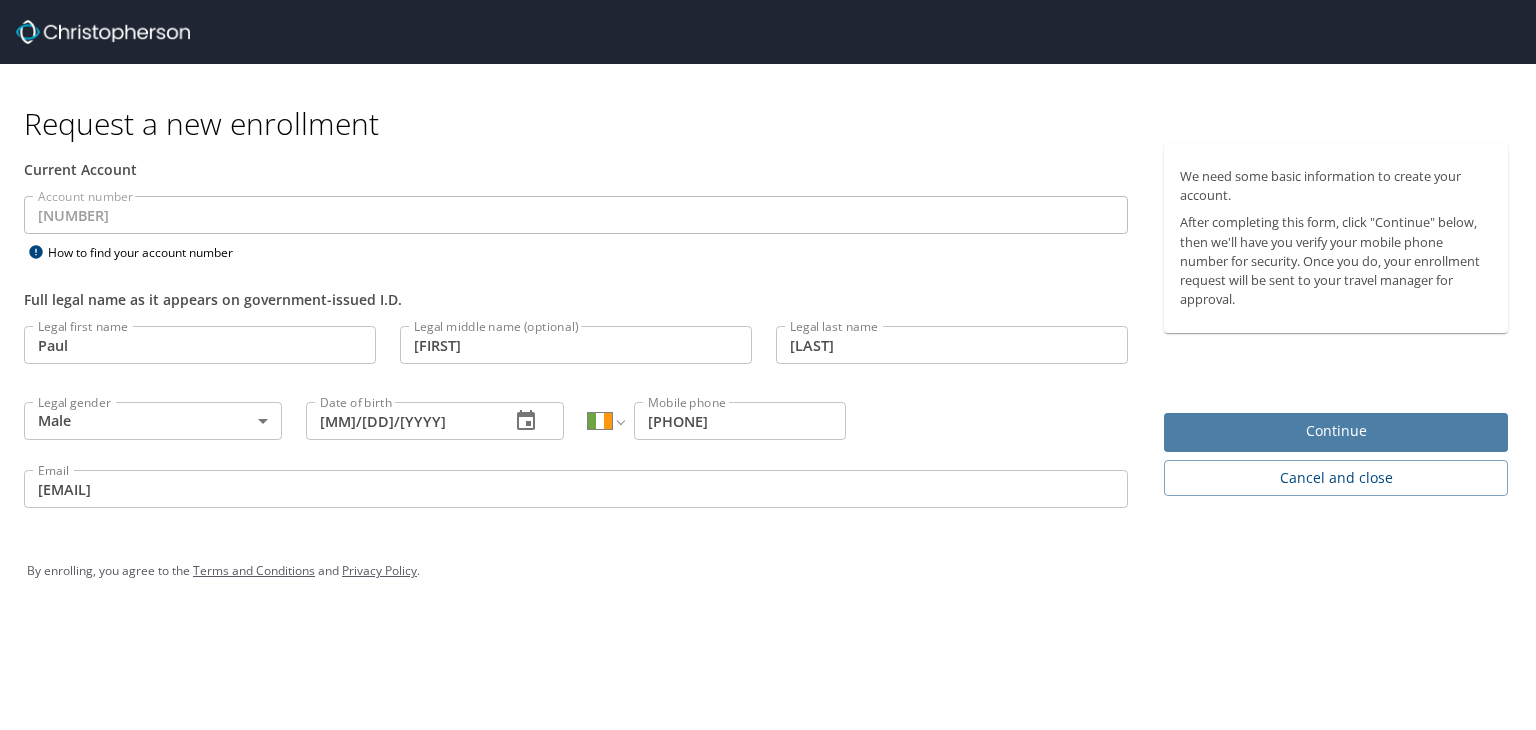 click on "Continue" at bounding box center (1336, 431) 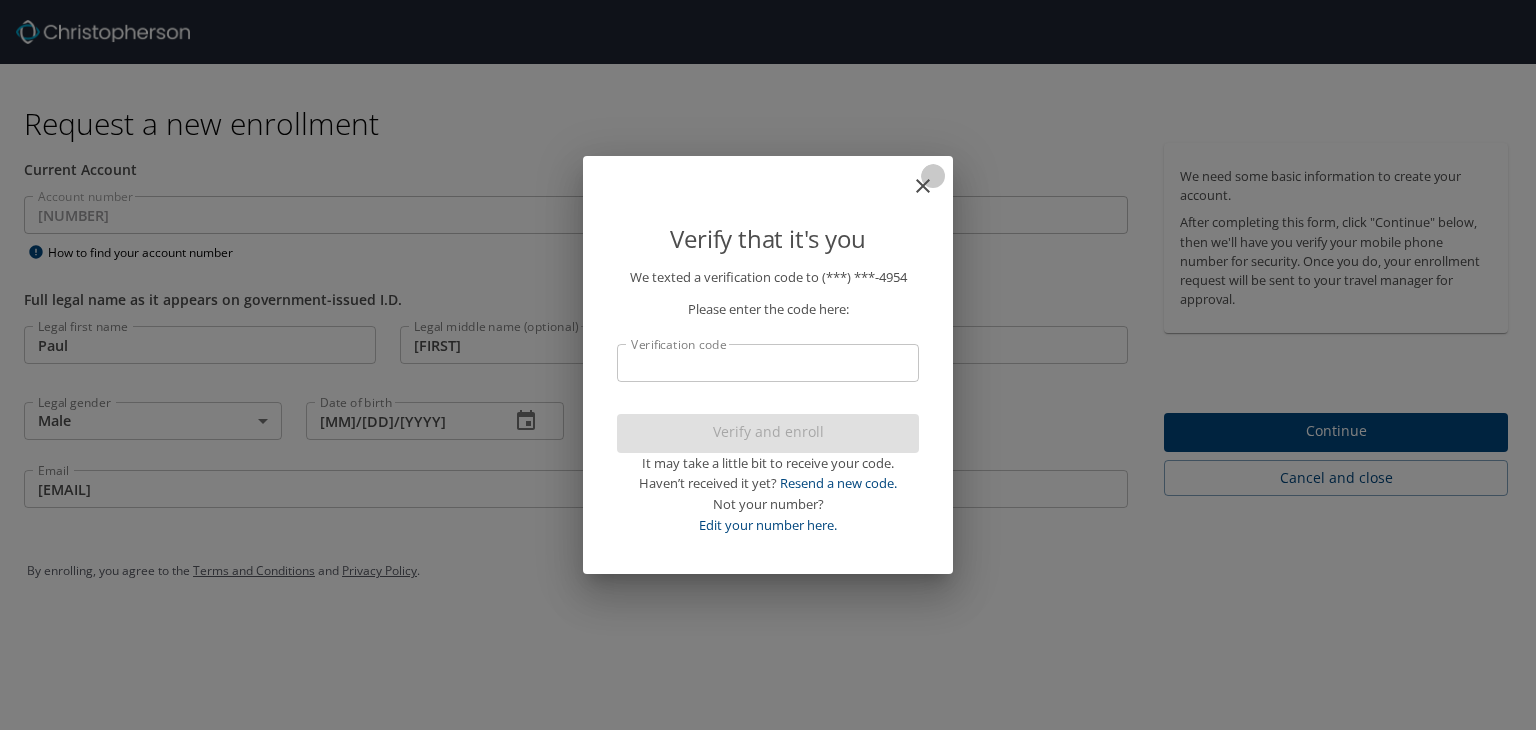 click 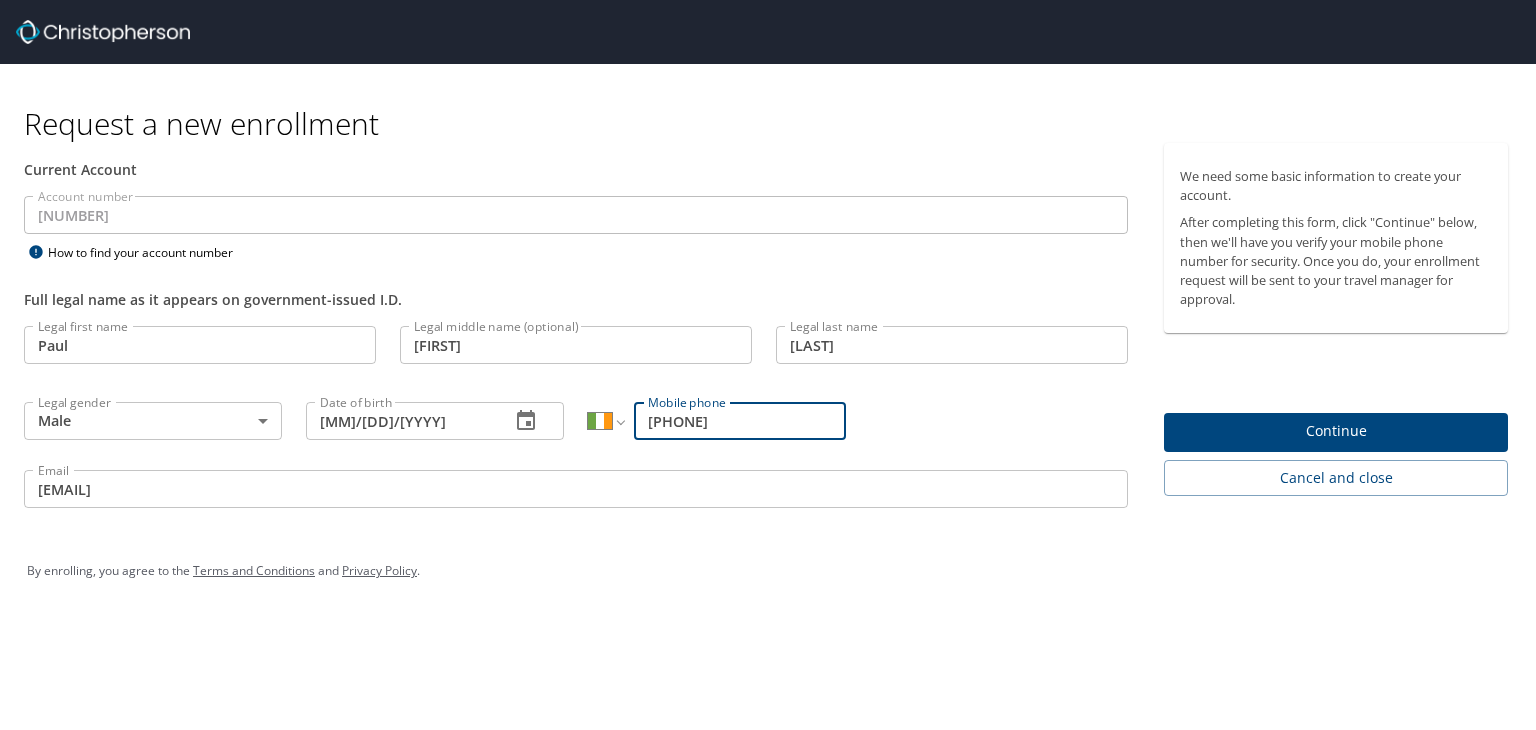 click on "[PHONE]" at bounding box center [740, 421] 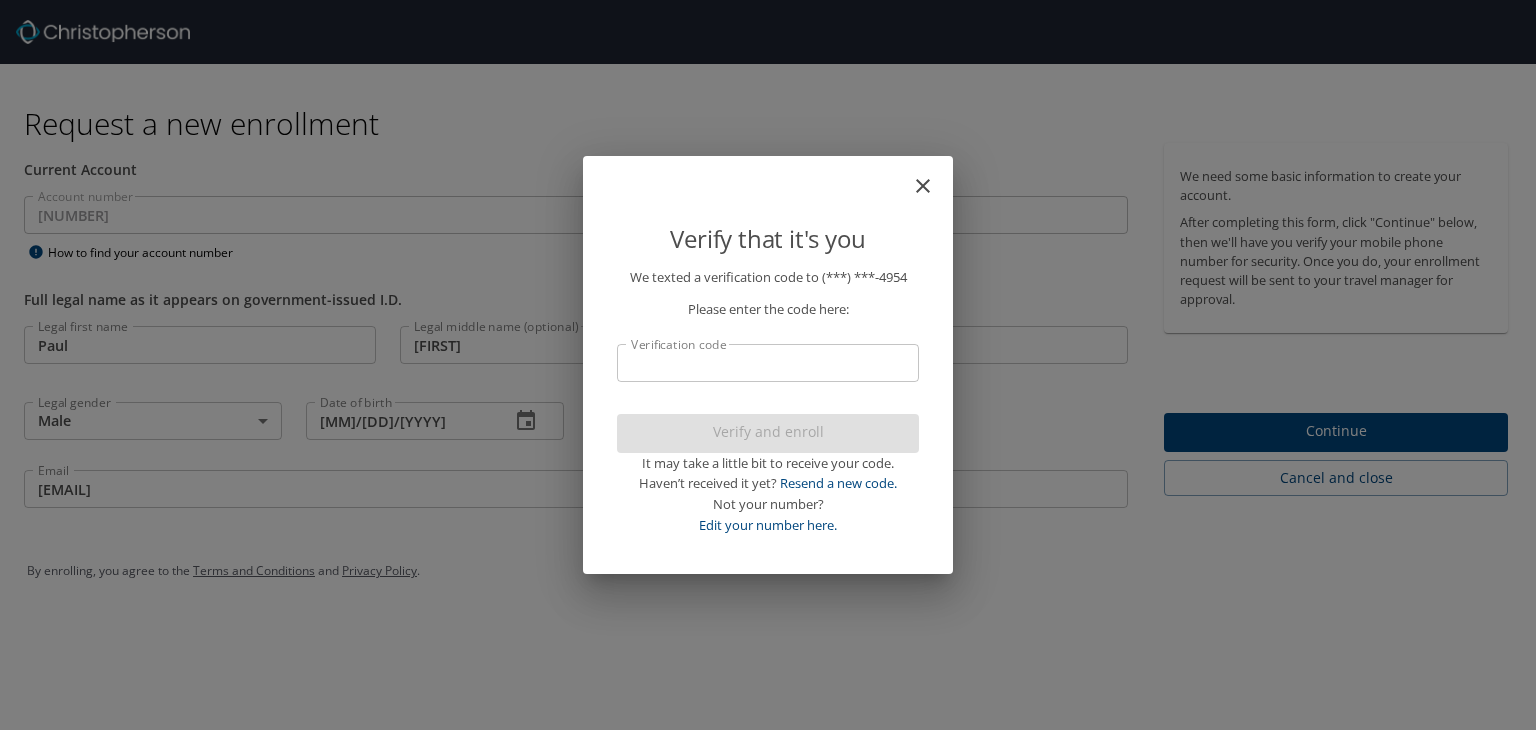 click on "We texted a verification code to ([AREA]) [PREFIX]-[LINE] Please enter the code here: Verification code Verification code Verify and enroll It may take a little bit to receive your code. Haven’t received it yet?   Resend a new code. Not your number? Edit your number here." at bounding box center [768, 365] 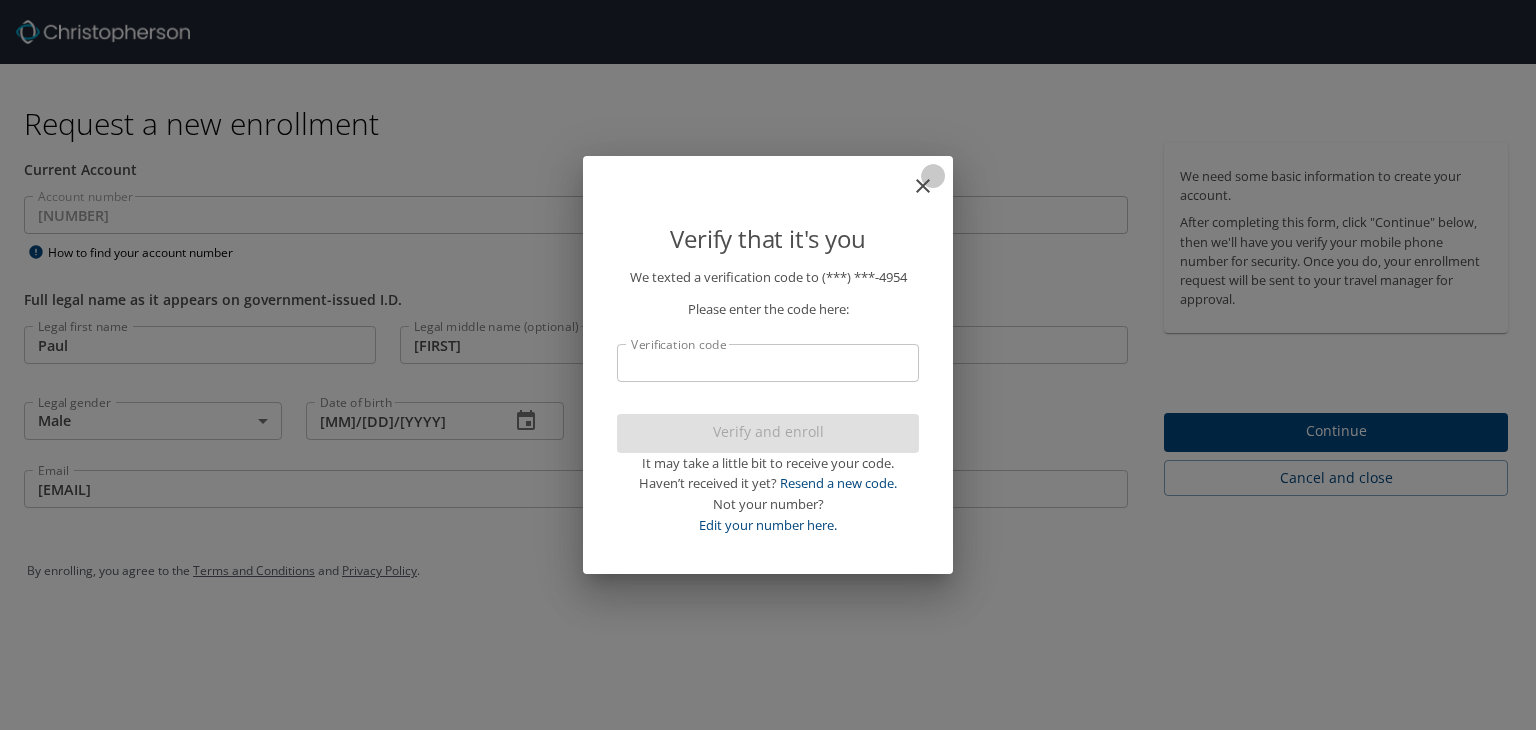 click 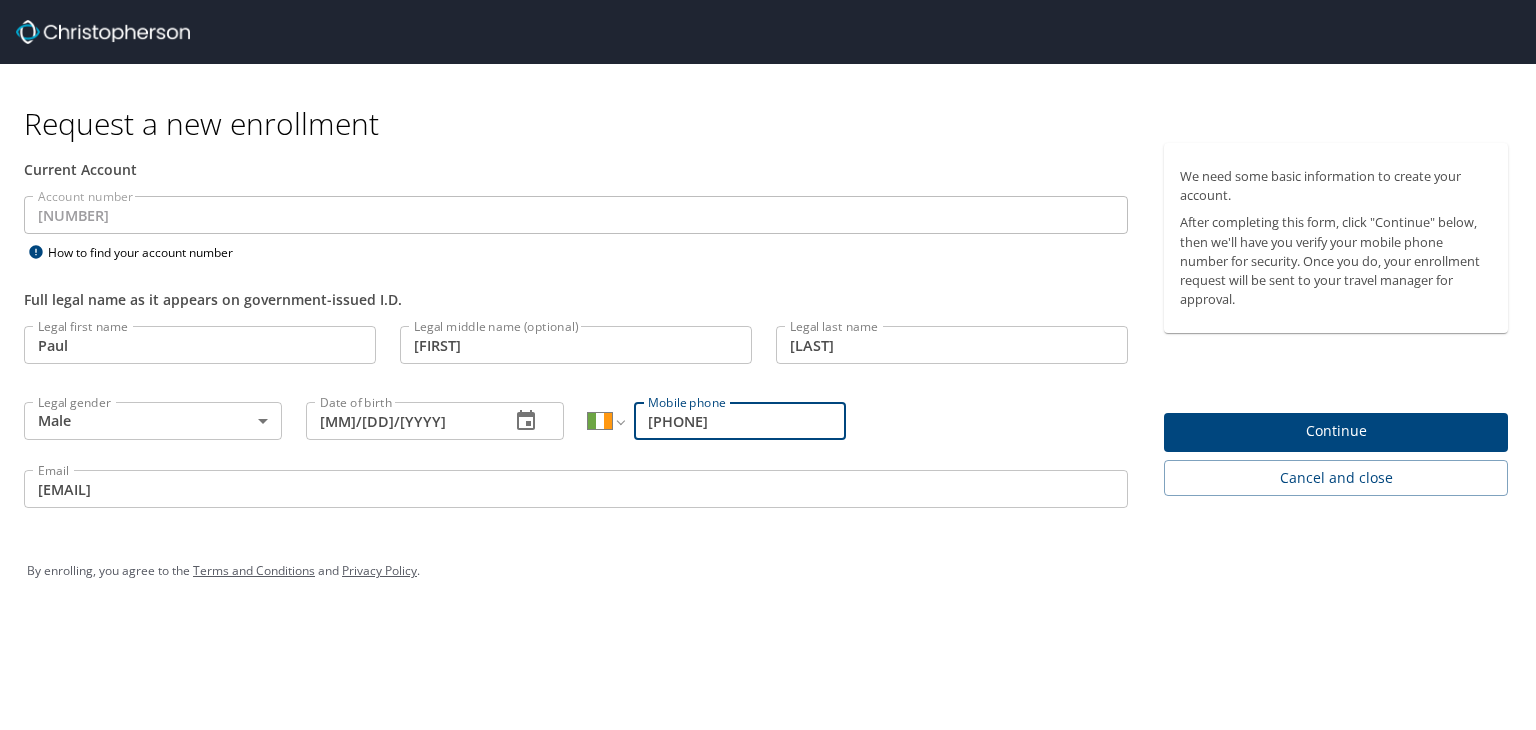 click on "[PHONE]" at bounding box center [740, 421] 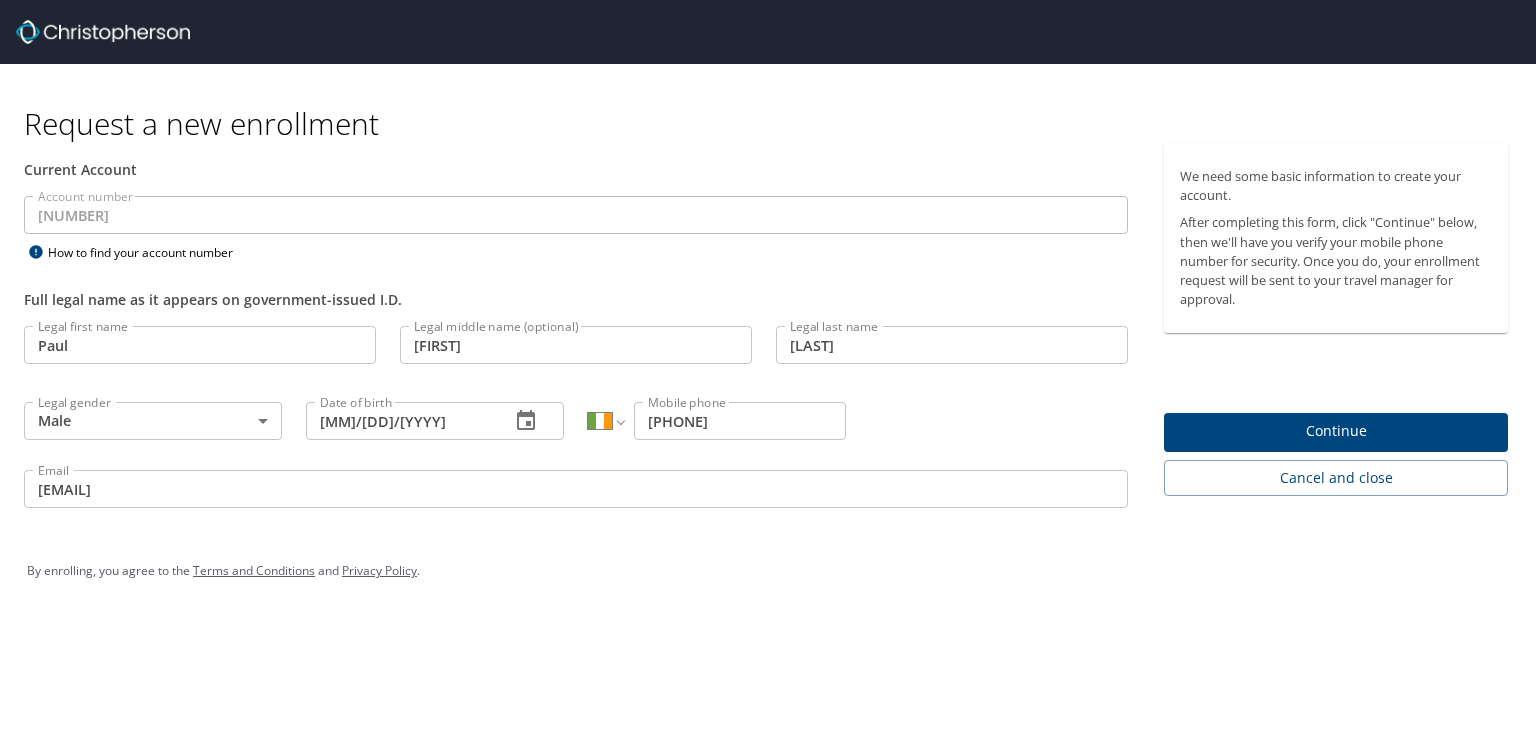 click on "Email [EMAIL] Email" at bounding box center (576, 492) 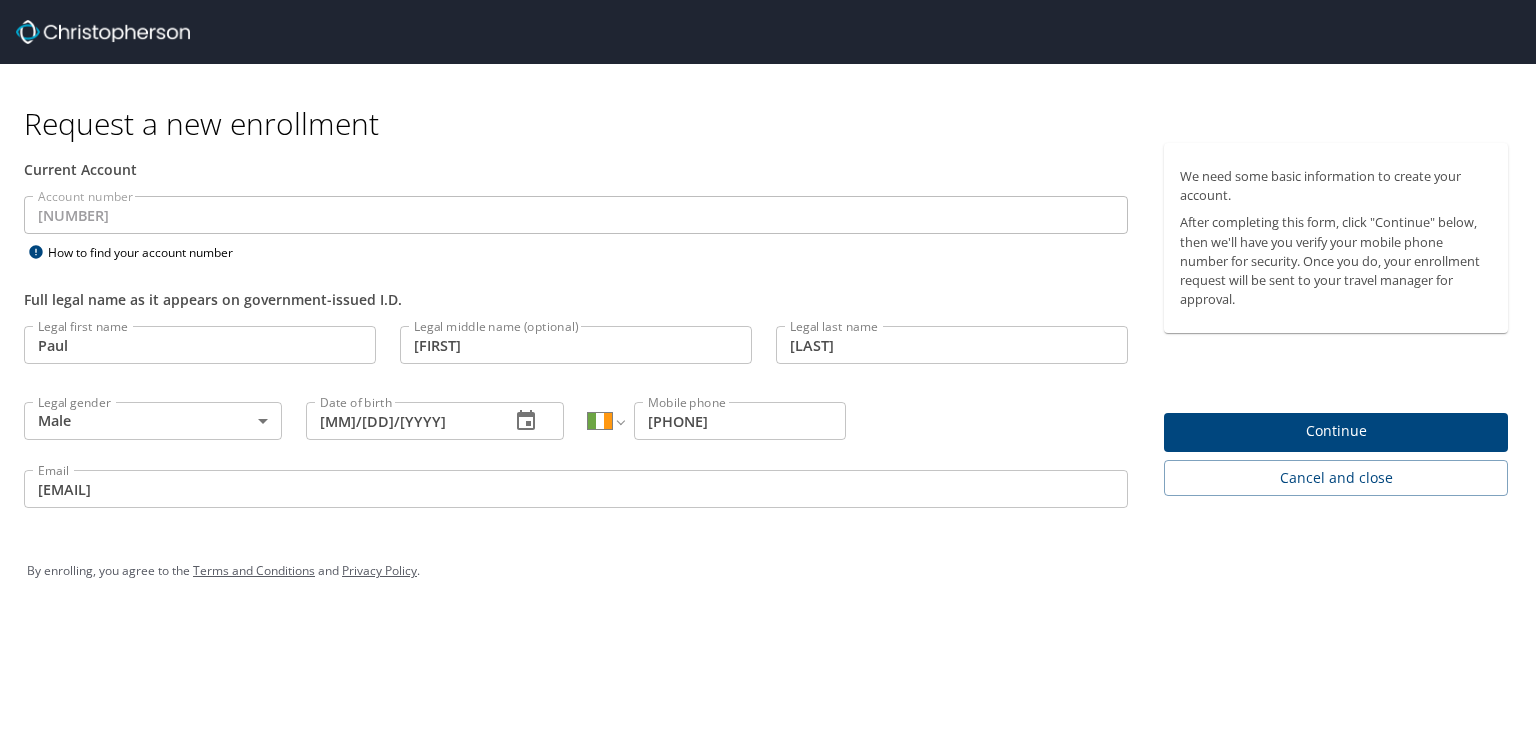 click on "Continue" at bounding box center [1336, 431] 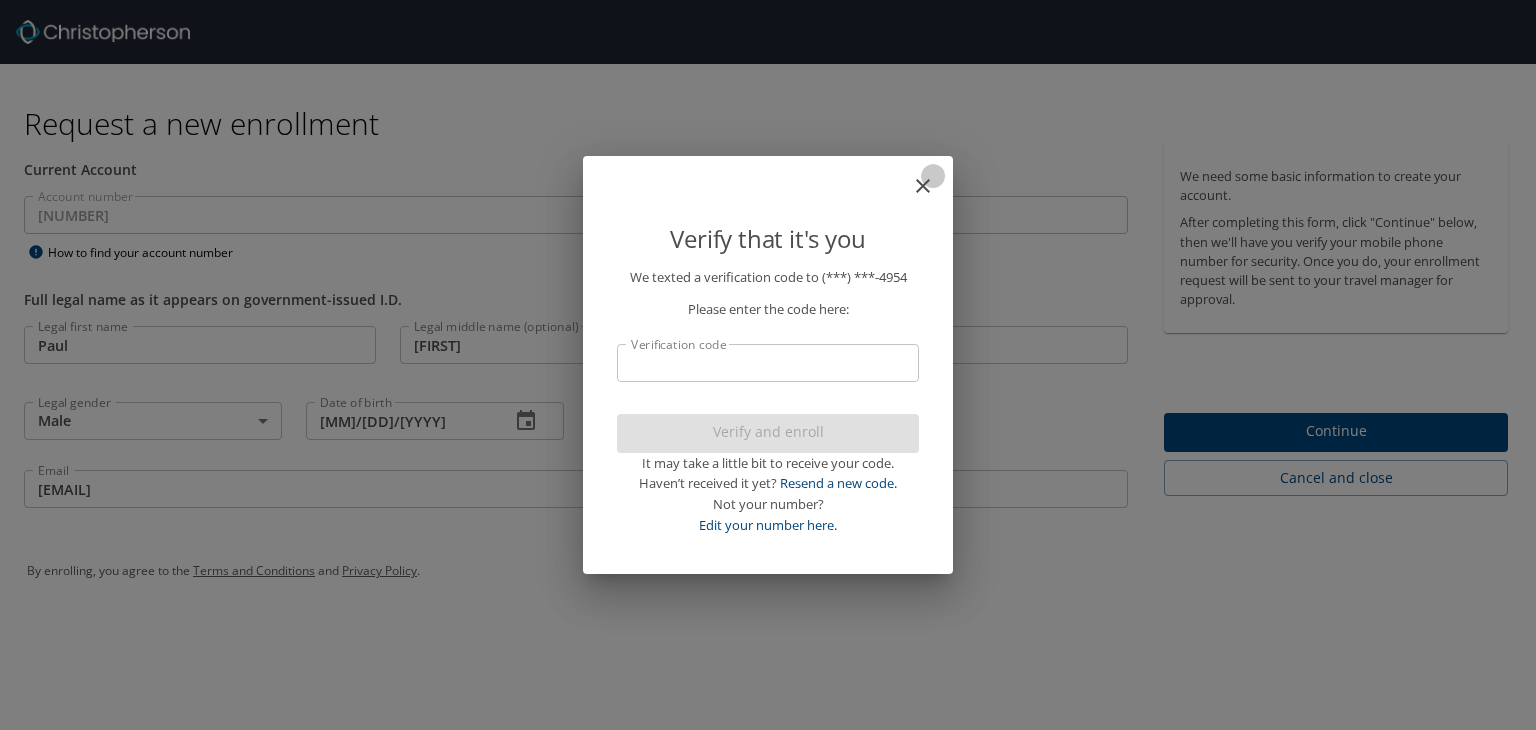 click 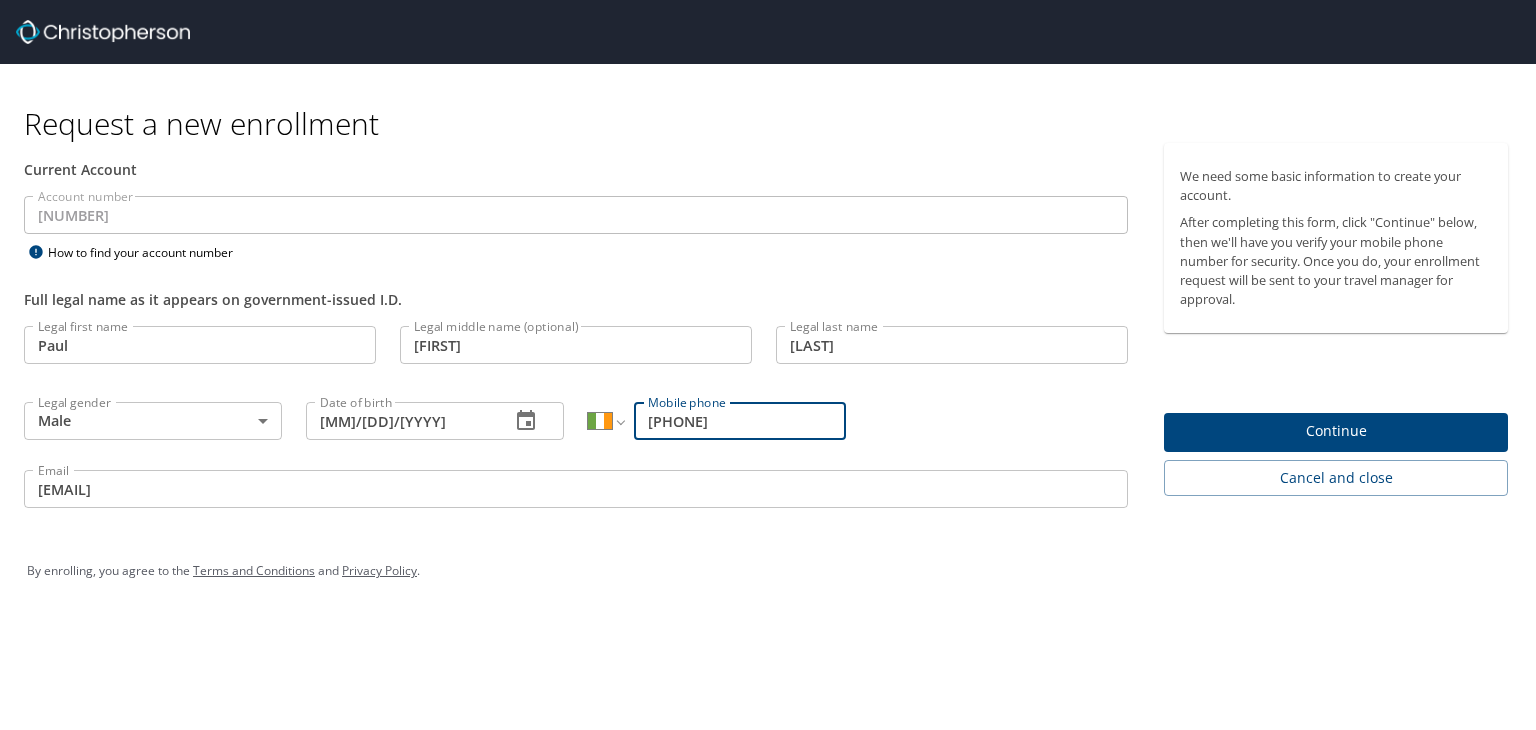 drag, startPoint x: 980, startPoint y: 449, endPoint x: 766, endPoint y: 418, distance: 216.23367 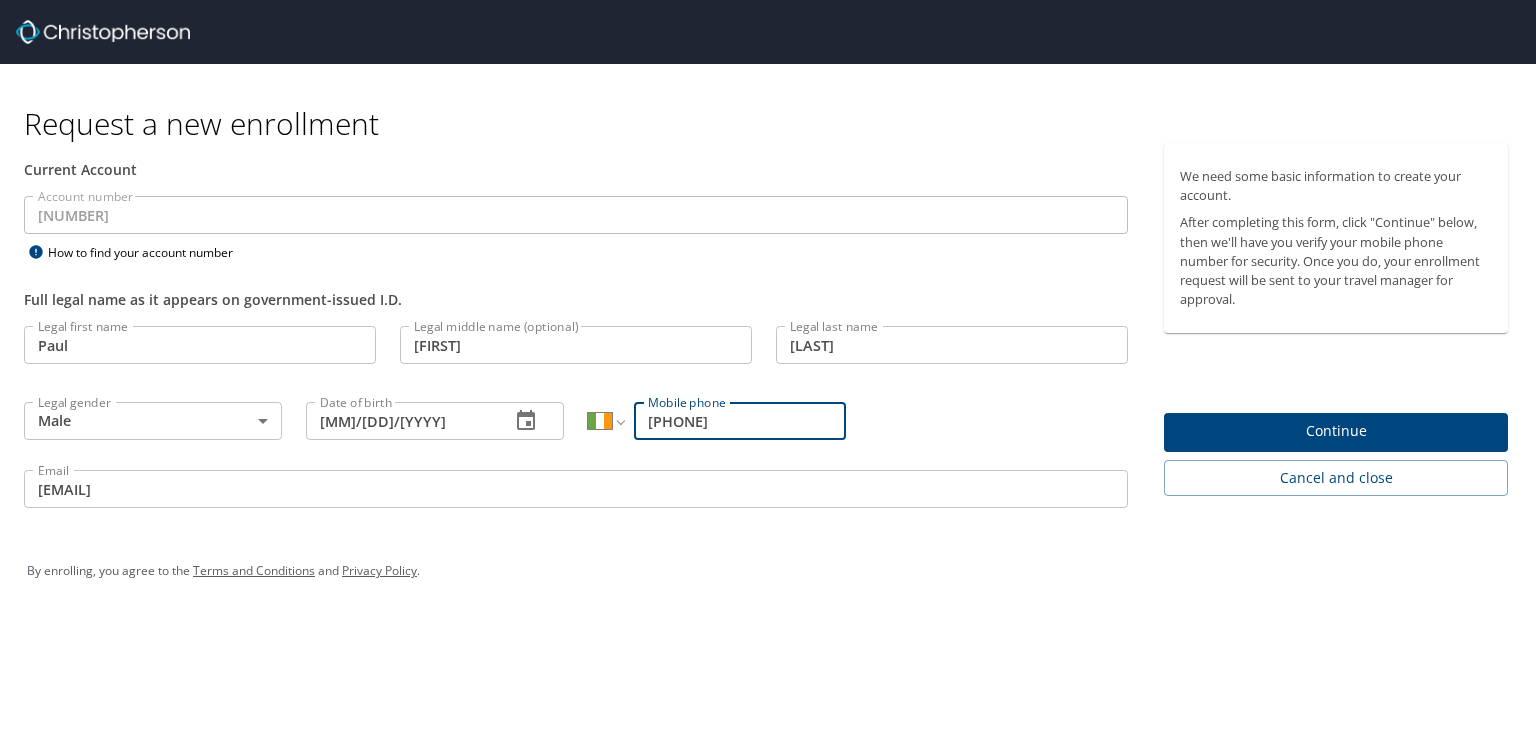 click on "[PHONE]" at bounding box center [740, 421] 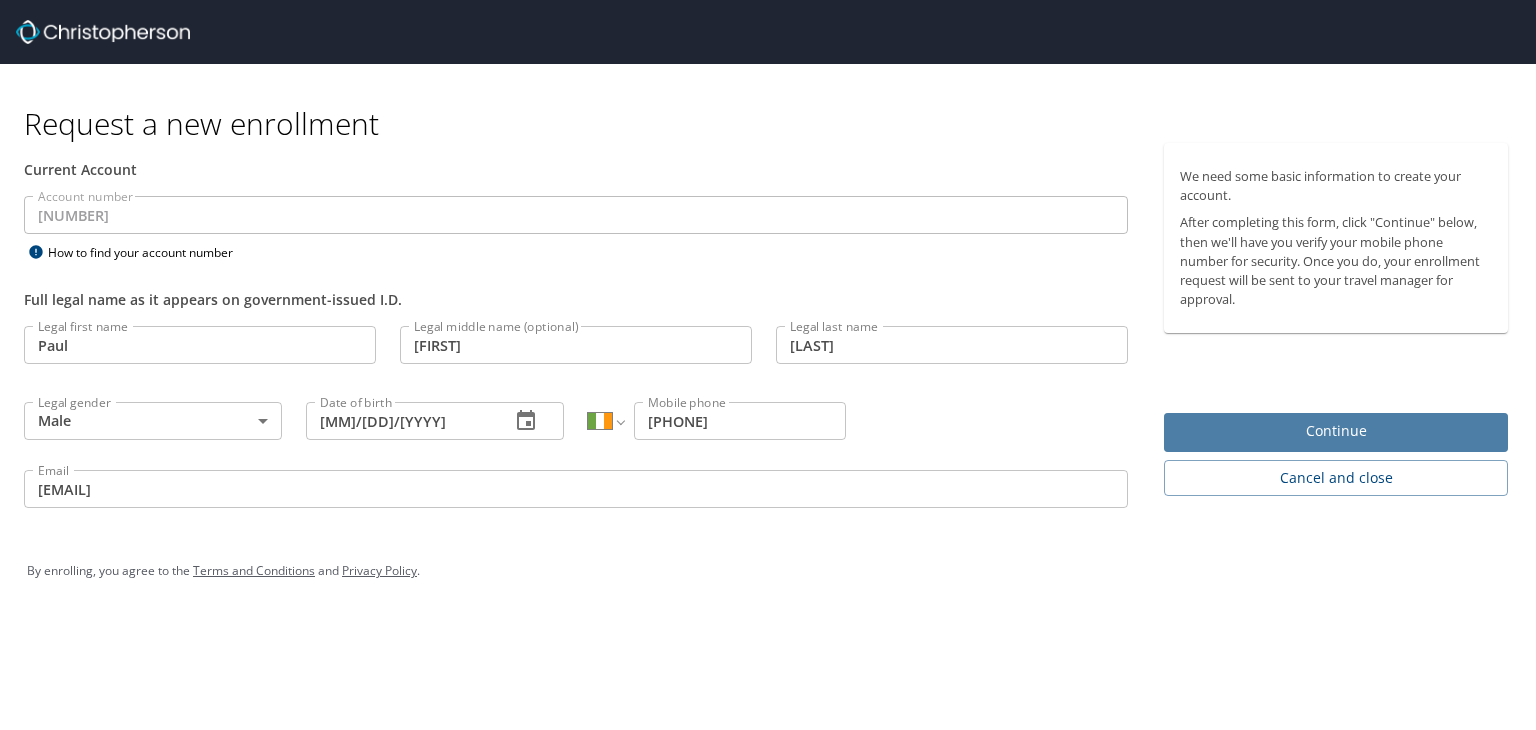 click on "Continue" at bounding box center (1336, 431) 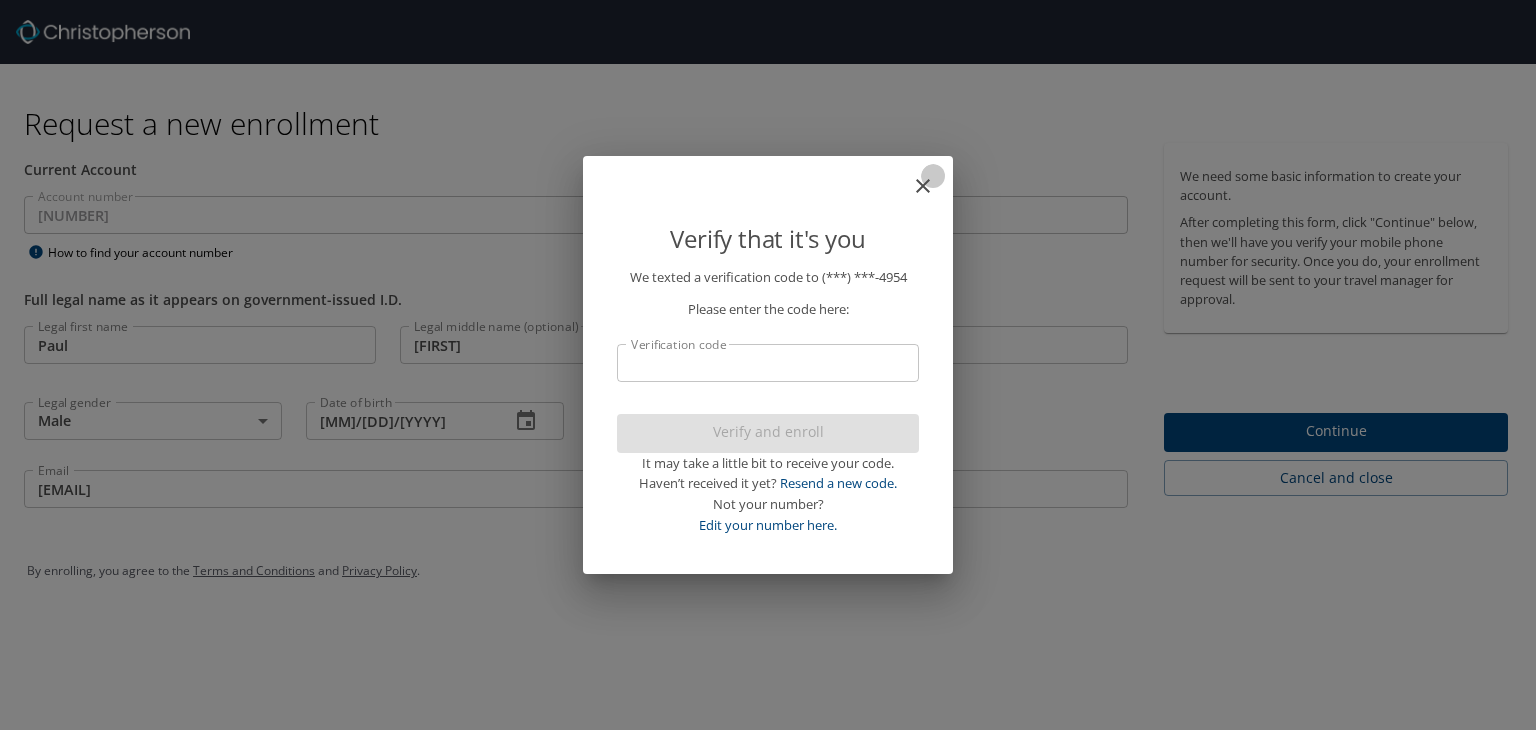 click 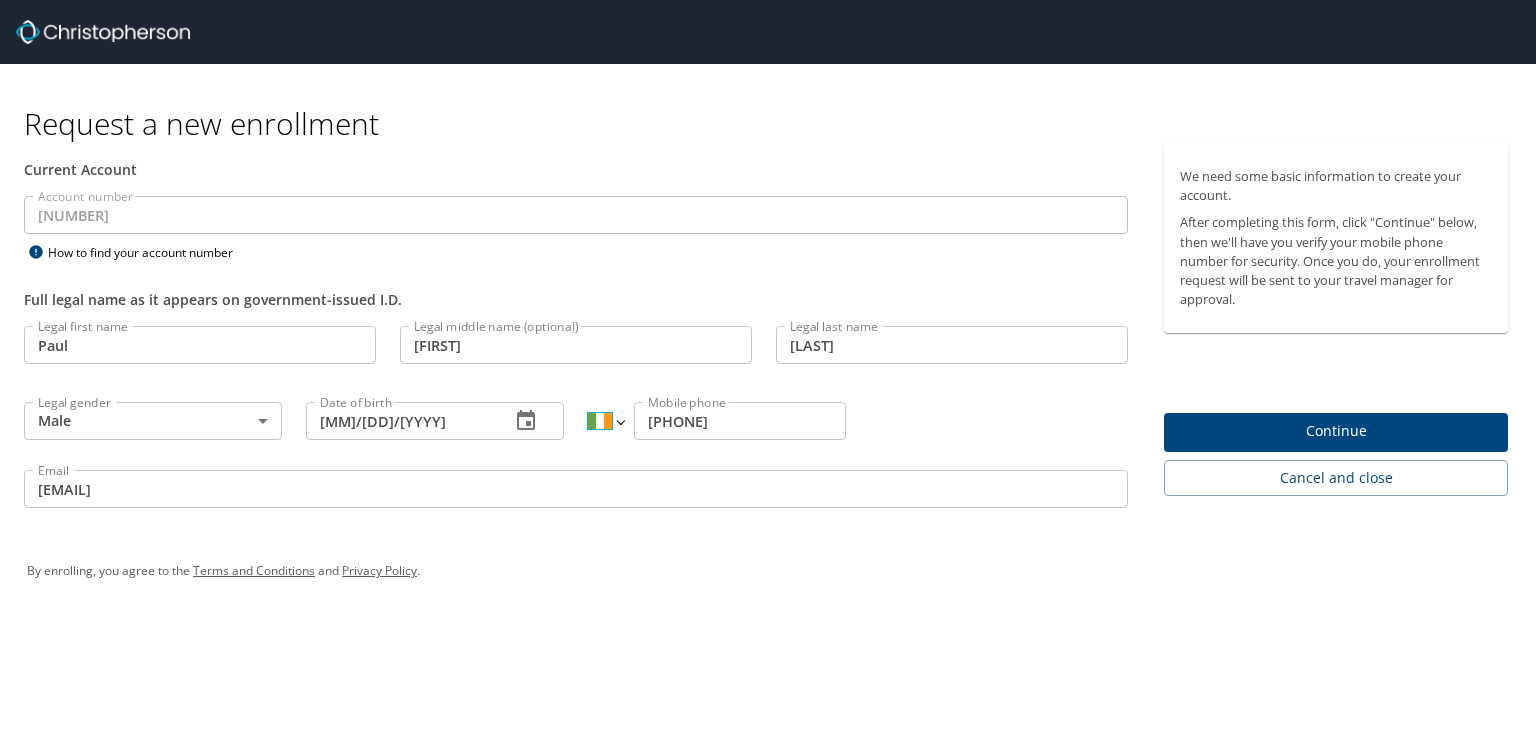 click on "International Afghanistan Åland Islands Albania Algeria American Samoa Andorra Angola Anguilla Antigua and Barbuda Argentina Armenia Aruba Ascension Island Australia Austria Azerbaijan Bahamas Bahrain Bangladesh Barbados Belarus Belgium Belize Benin Bermuda Bhutan Bolivia Bonaire, Sint Eustatius and Saba Bosnia and Herzegovina Botswana Brazil British Indian Ocean Territory Brunei Darussalam Bulgaria Burkina Faso Burma Burundi Cambodia Cameroon Canada Cape Verde Cayman Islands Central African Republic Chad Chile China Christmas Island Cocos (Keeling) Islands Colombia Comoros Congo Congo, Democratic Republic of the Cook Islands Costa Rica Cote d'Ivoire Croatia Cuba Curaçao Cyprus Czech Republic Denmark Djibouti Dominica Dominican Republic Ecuador Egypt El Salvador Equatorial Guinea Eritrea Estonia Ethiopia Falkland Islands Faroe Islands Federated States of Micronesia Fiji Finland France French Guiana French Polynesia Gabon Gambia Georgia Germany Ghana Gibraltar Greece Greenland Grenada Guadeloupe Guam Guinea" at bounding box center (605, 421) 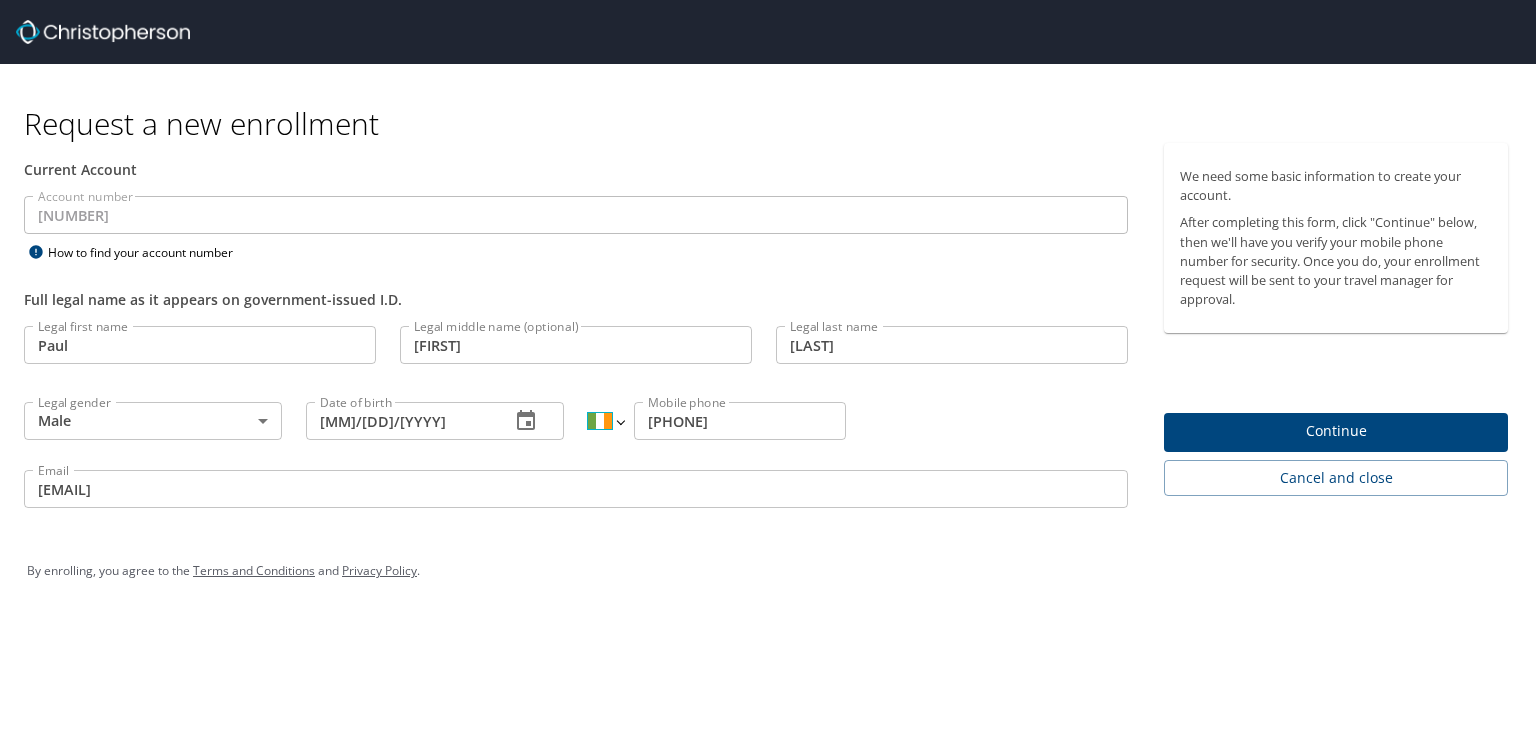 click on "International Afghanistan Åland Islands Albania Algeria American Samoa Andorra Angola Anguilla Antigua and Barbuda Argentina Armenia Aruba Ascension Island Australia Austria Azerbaijan Bahamas Bahrain Bangladesh Barbados Belarus Belgium Belize Benin Bermuda Bhutan Bolivia Bonaire, Sint Eustatius and Saba Bosnia and Herzegovina Botswana Brazil British Indian Ocean Territory Brunei Darussalam Bulgaria Burkina Faso Burma Burundi Cambodia Cameroon Canada Cape Verde Cayman Islands Central African Republic Chad Chile China Christmas Island Cocos (Keeling) Islands Colombia Comoros Congo Congo, Democratic Republic of the Cook Islands Costa Rica Cote d'Ivoire Croatia Cuba Curaçao Cyprus Czech Republic Denmark Djibouti Dominica Dominican Republic Ecuador Egypt El Salvador Equatorial Guinea Eritrea Estonia Ethiopia Falkland Islands Faroe Islands Federated States of Micronesia Fiji Finland France French Guiana French Polynesia Gabon Gambia Georgia Germany Ghana Gibraltar Greece Greenland Grenada Guadeloupe Guam Guinea" at bounding box center [605, 421] 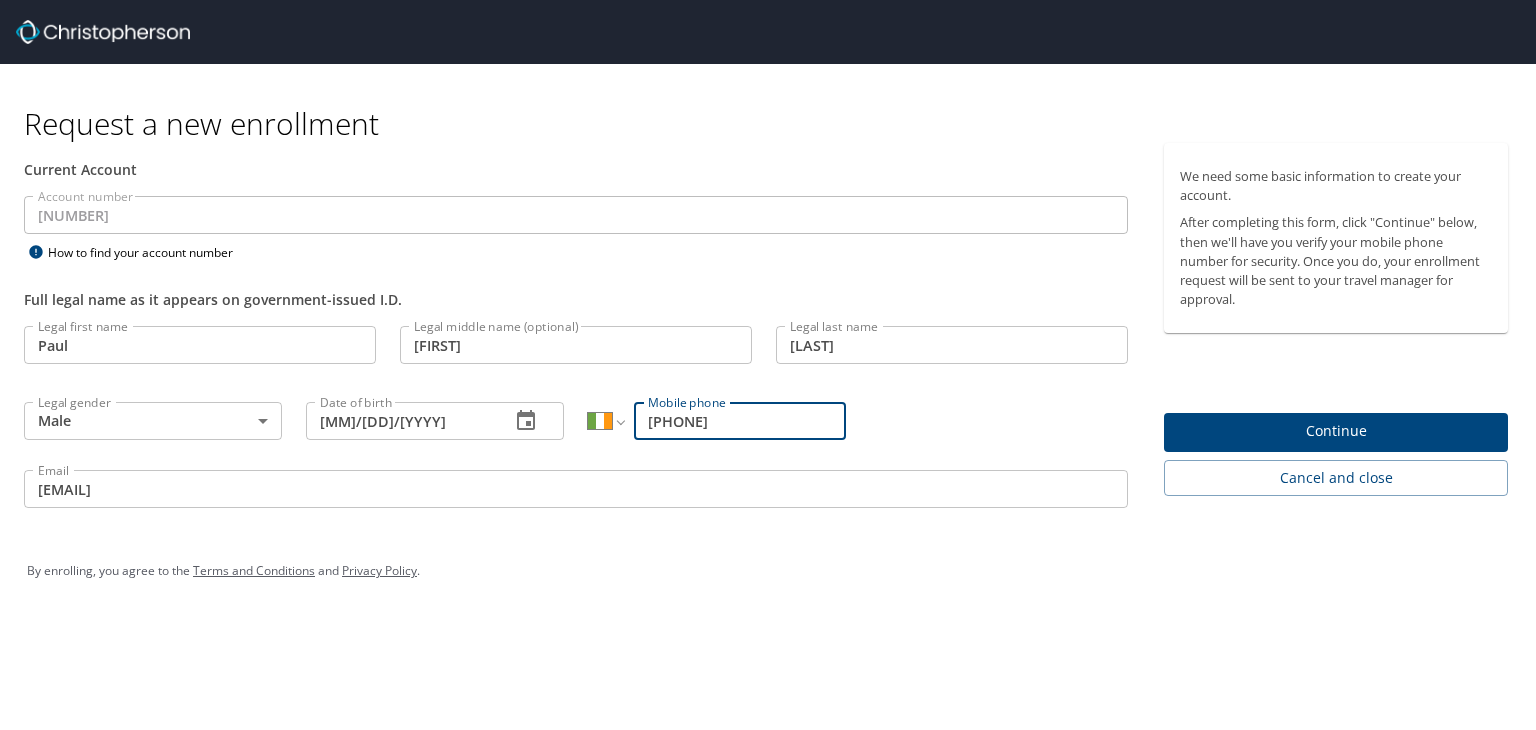 click on "[PHONE]" at bounding box center (740, 421) 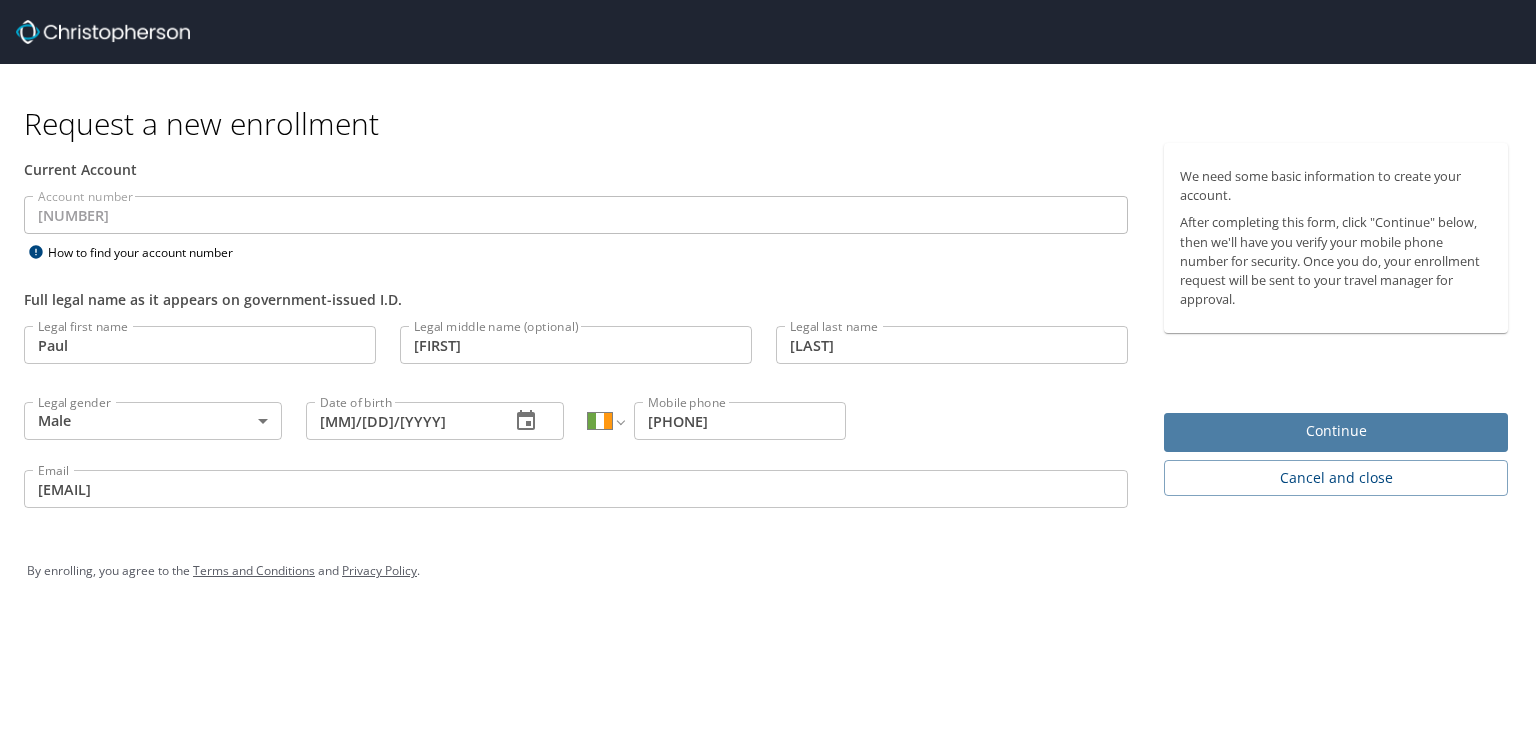 click on "Continue" at bounding box center [1336, 431] 